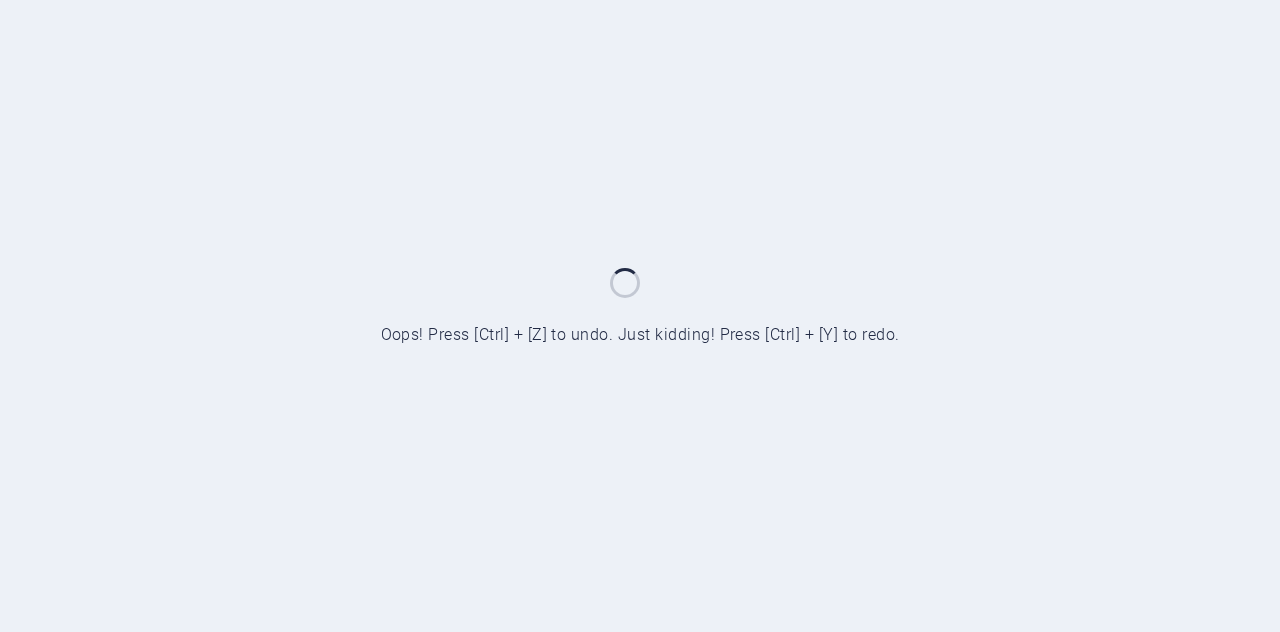 scroll, scrollTop: 0, scrollLeft: 0, axis: both 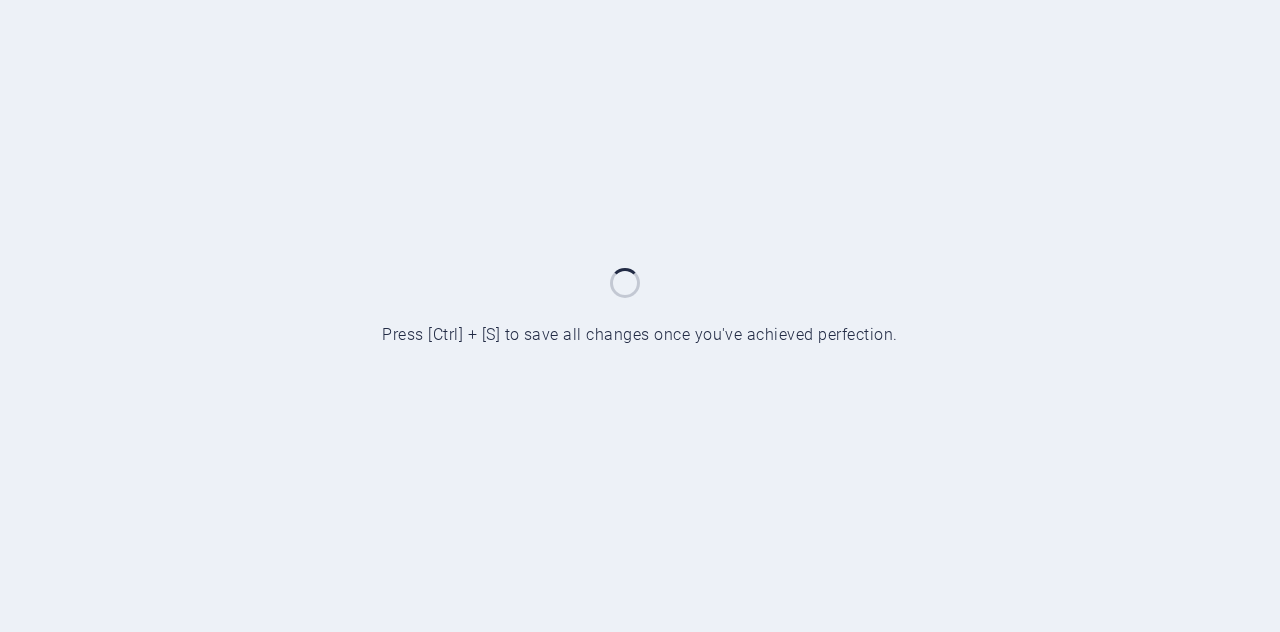 drag, startPoint x: 0, startPoint y: 0, endPoint x: 1074, endPoint y: 449, distance: 1164.0778 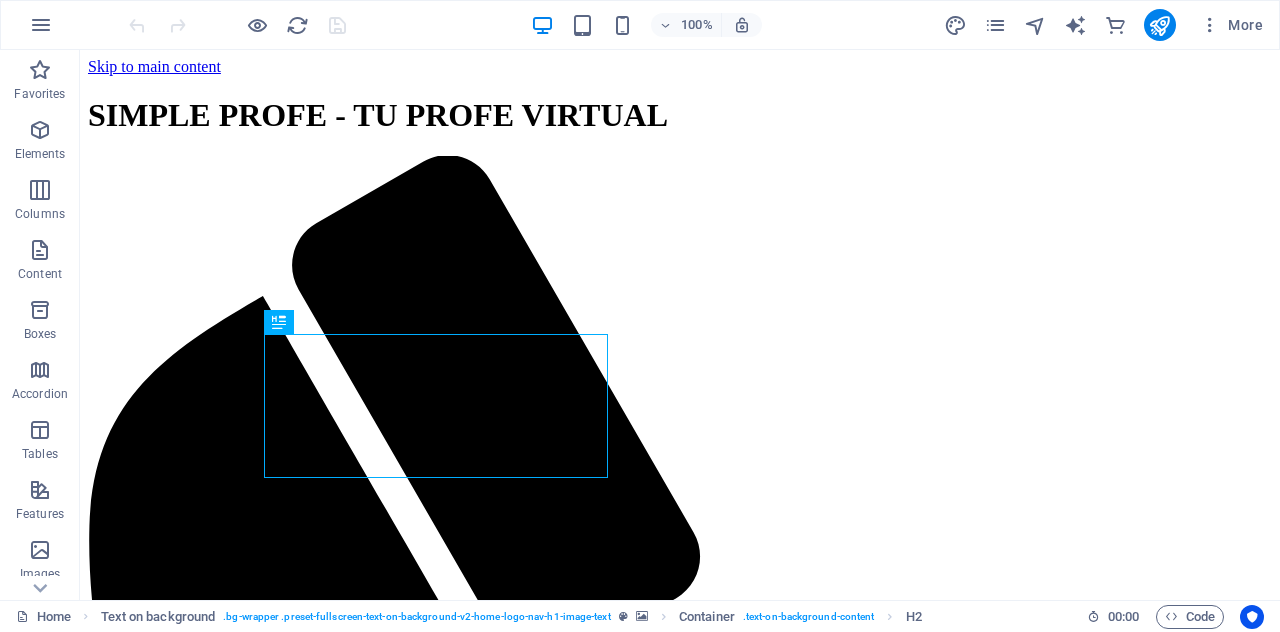 scroll, scrollTop: 0, scrollLeft: 0, axis: both 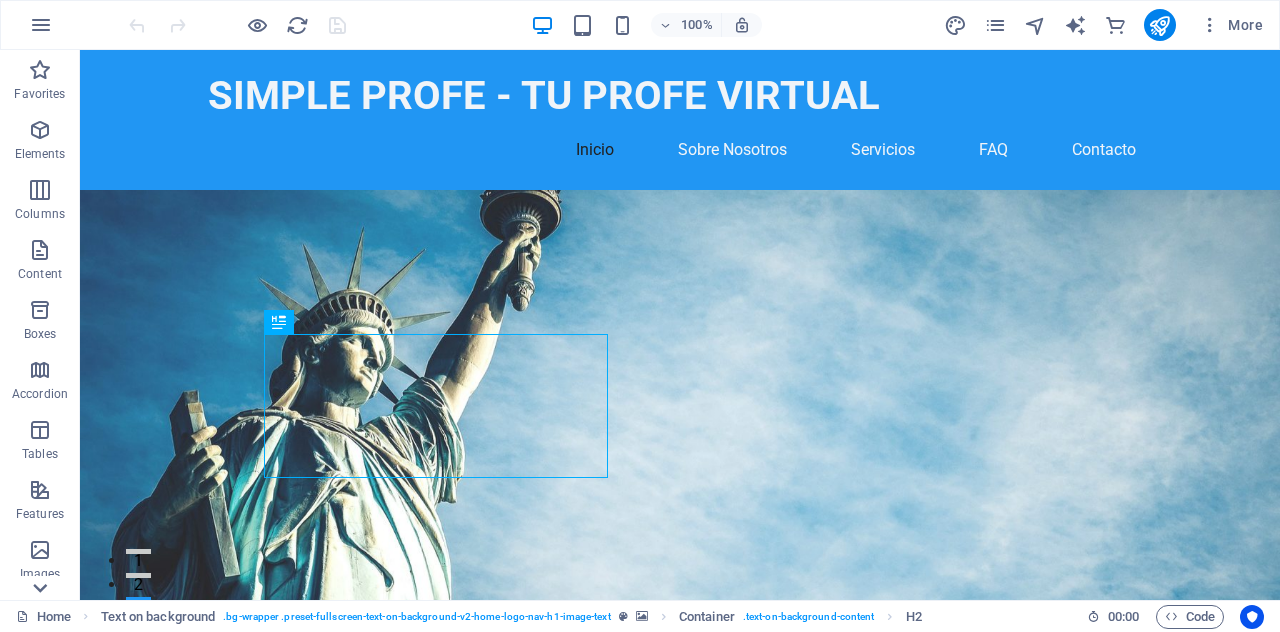 click 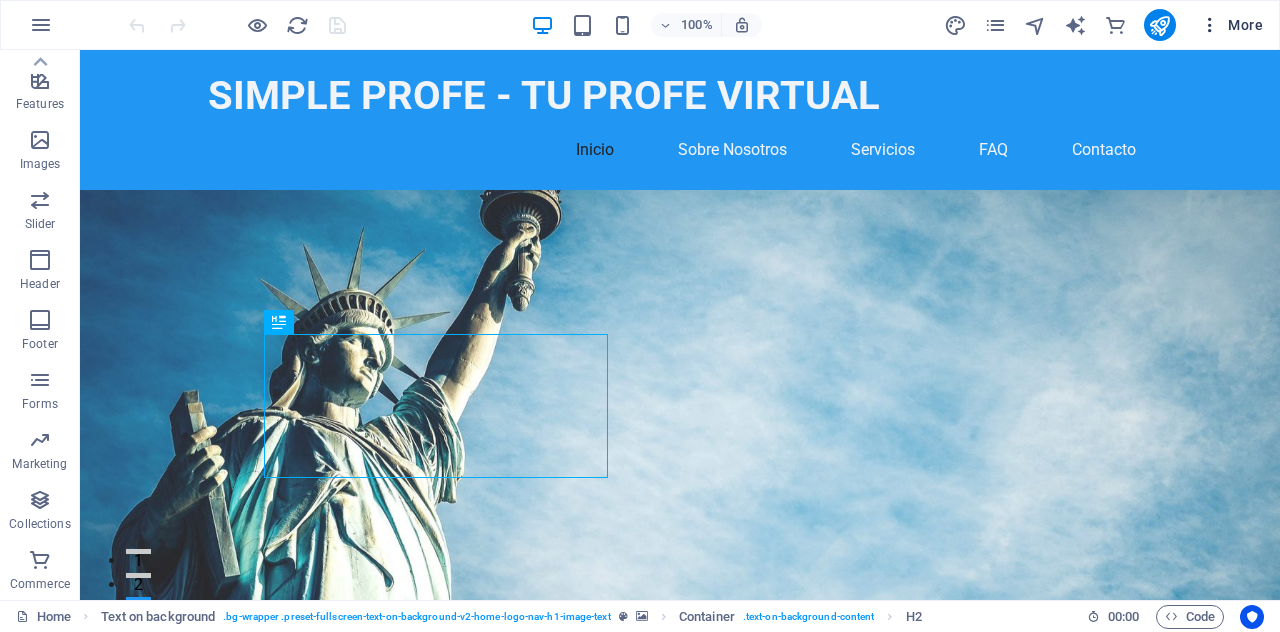click on "More" at bounding box center [1231, 25] 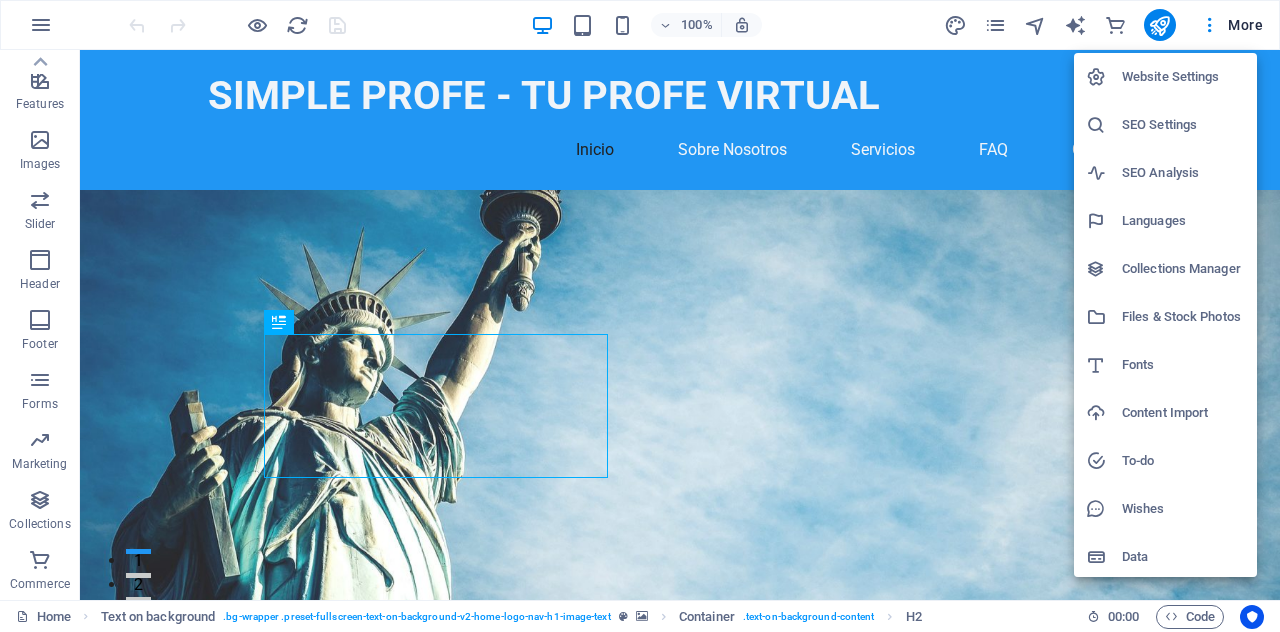 click at bounding box center (640, 316) 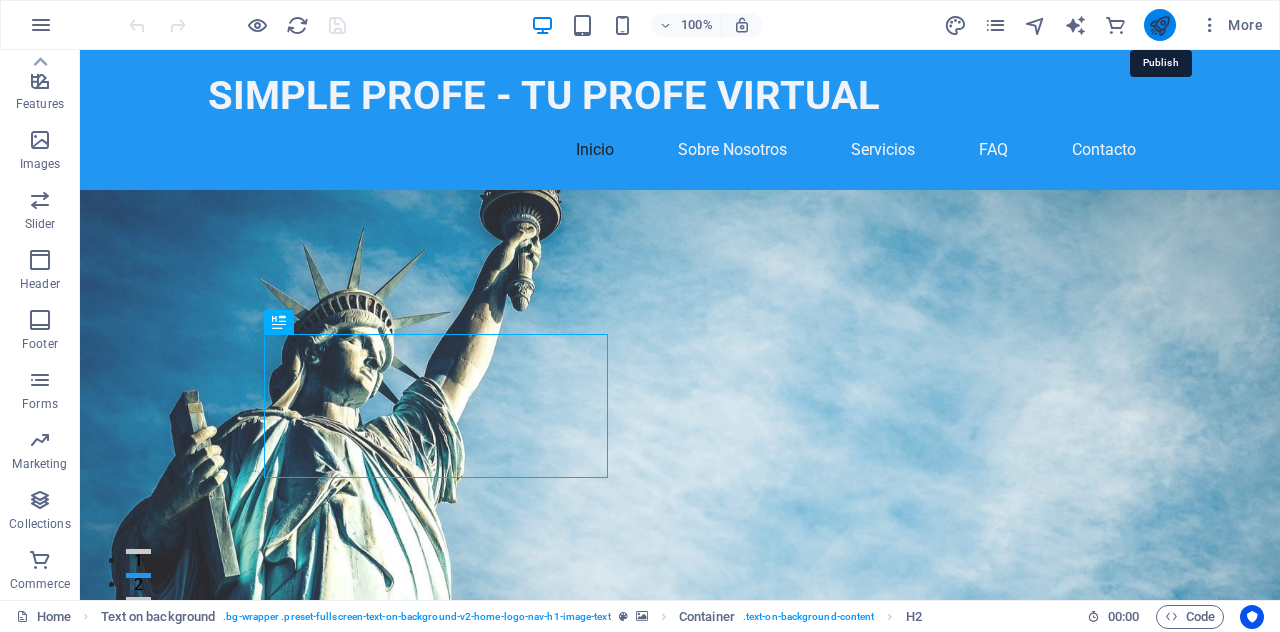click at bounding box center (1159, 25) 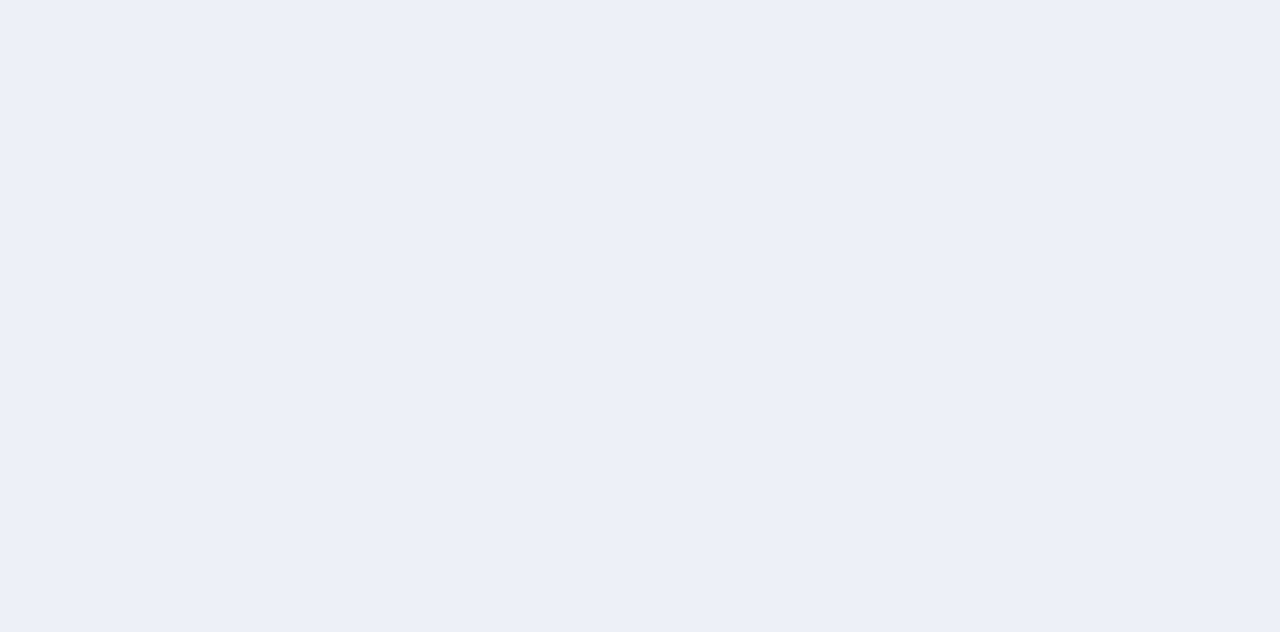 scroll, scrollTop: 0, scrollLeft: 0, axis: both 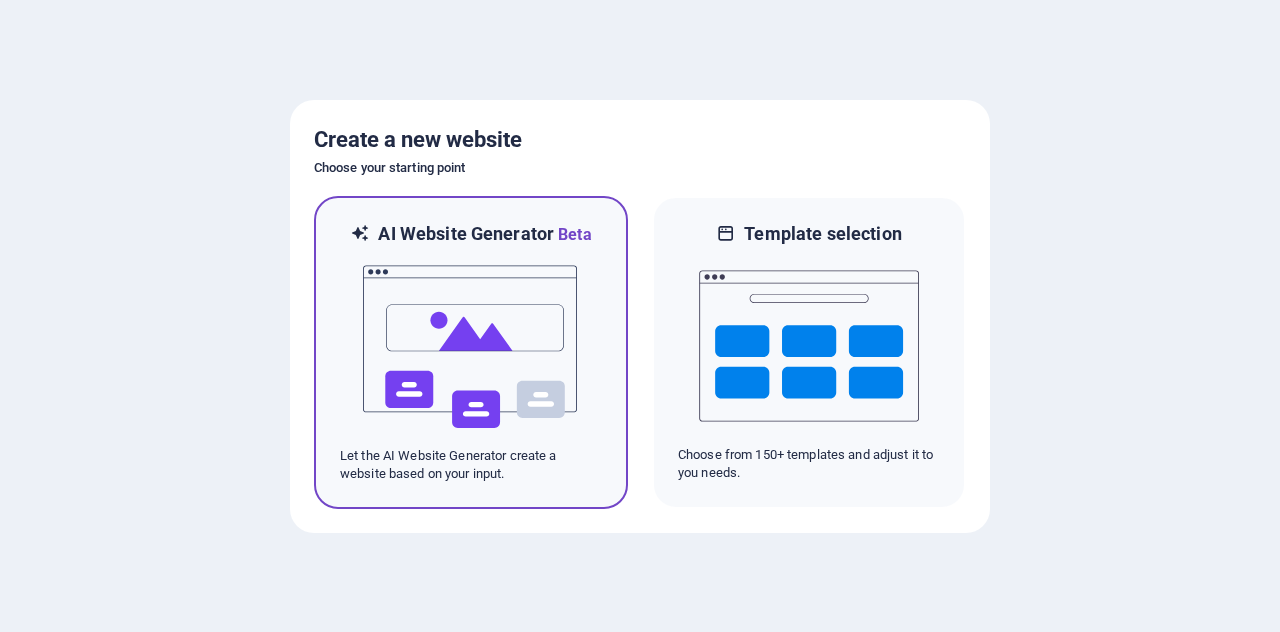 click at bounding box center [471, 347] 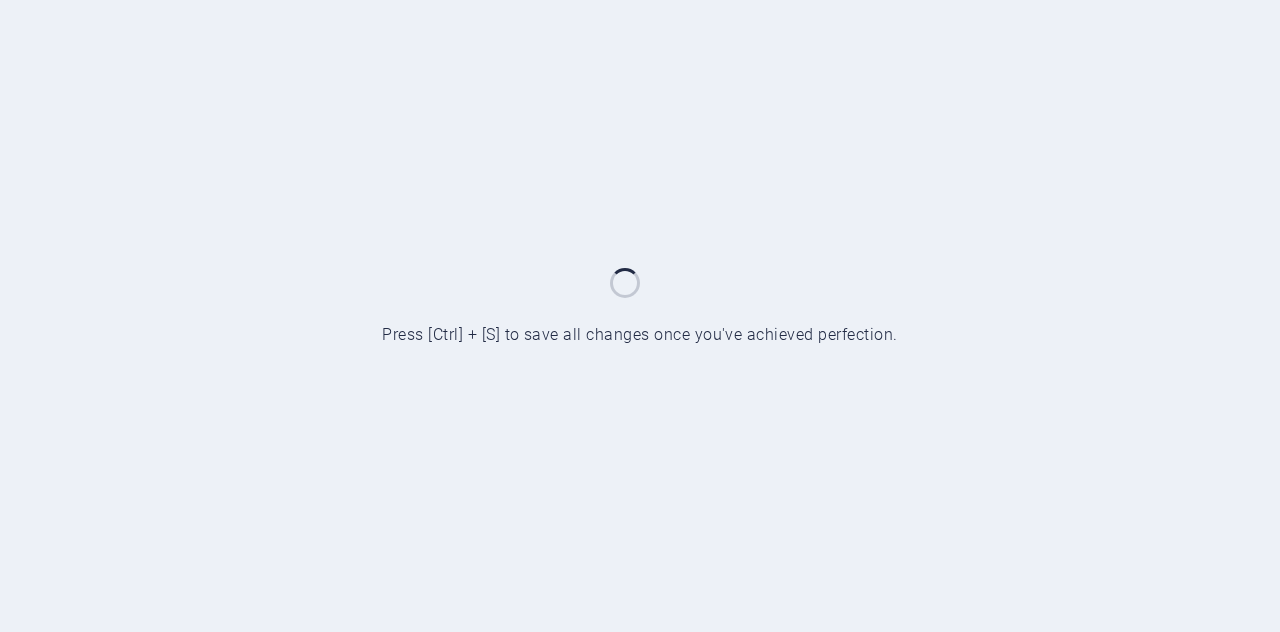 scroll, scrollTop: 0, scrollLeft: 0, axis: both 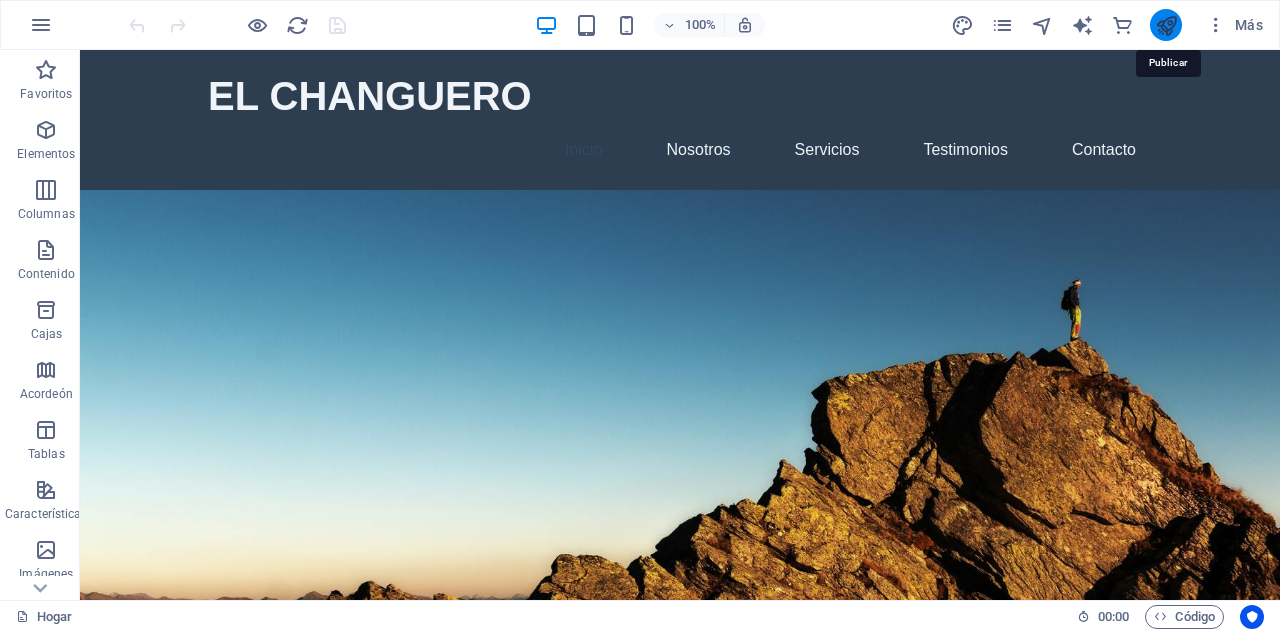 click at bounding box center [1166, 25] 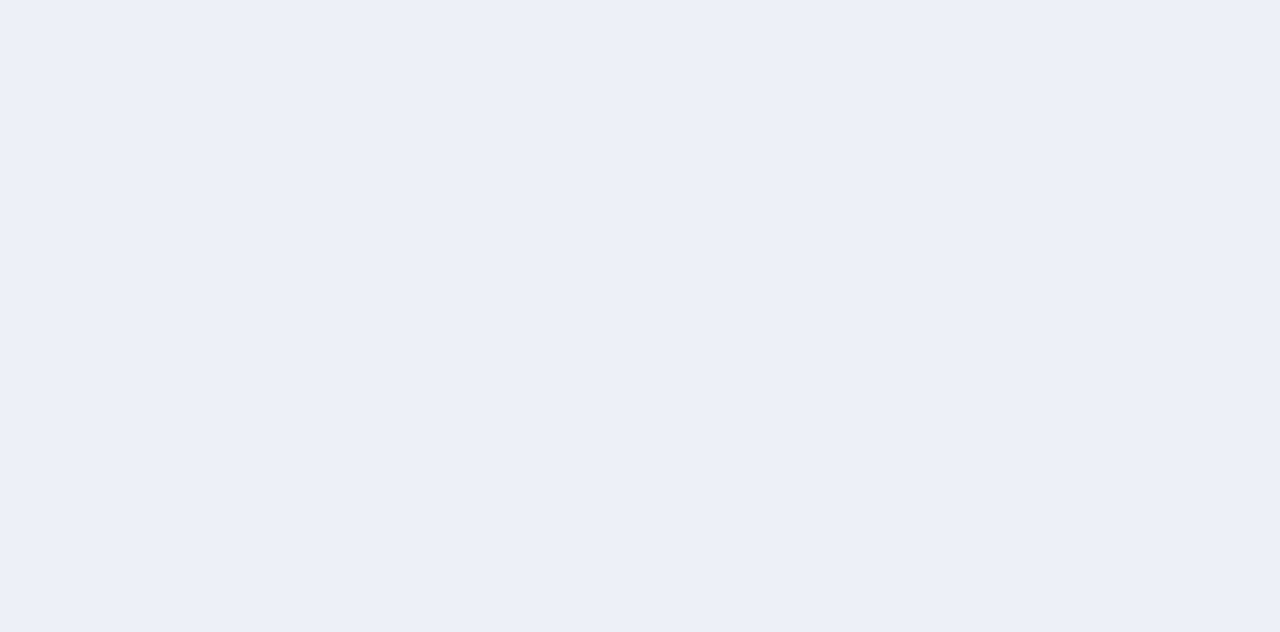 scroll, scrollTop: 0, scrollLeft: 0, axis: both 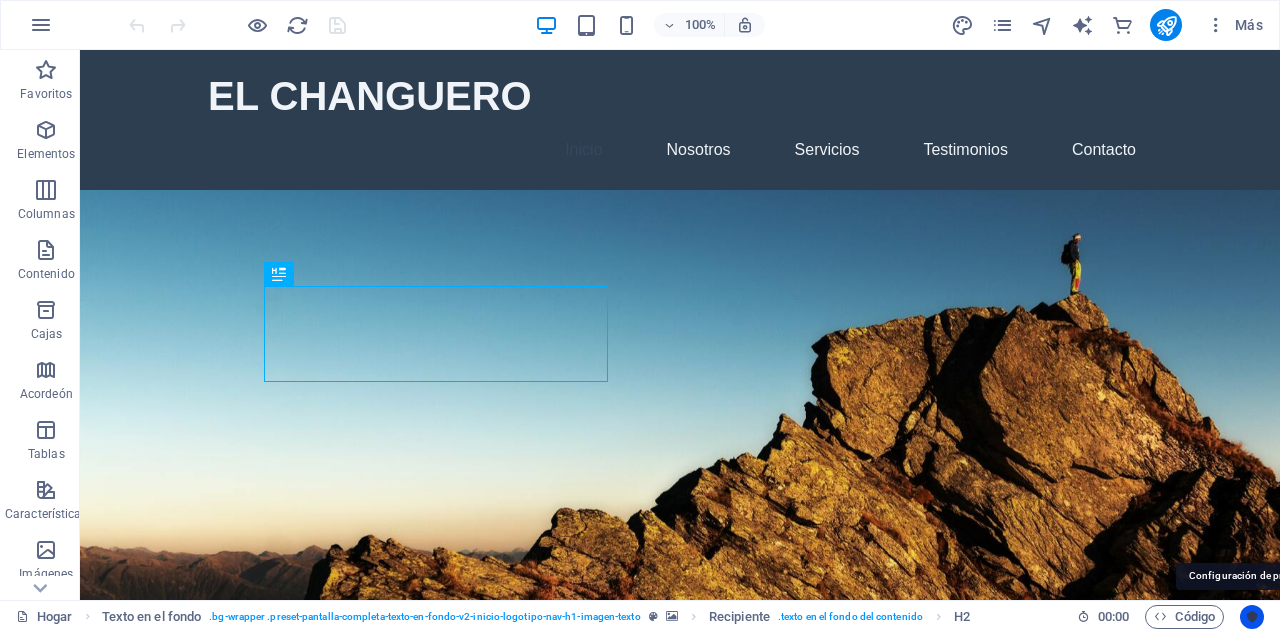 click at bounding box center (1252, 617) 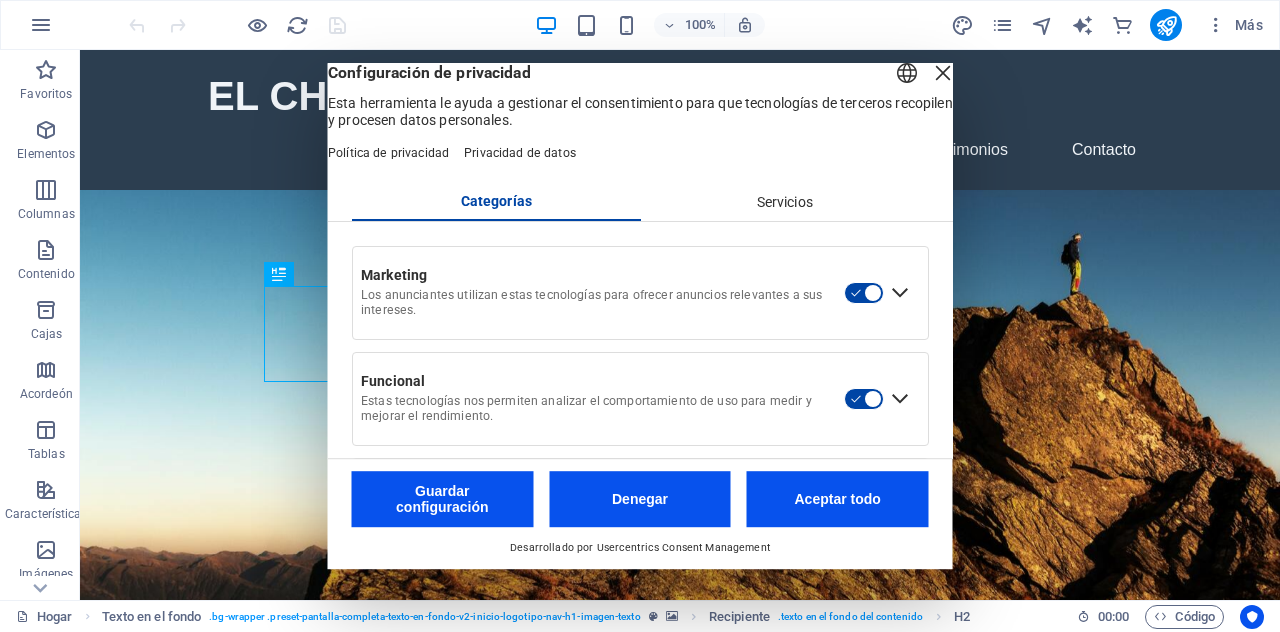scroll, scrollTop: 140, scrollLeft: 0, axis: vertical 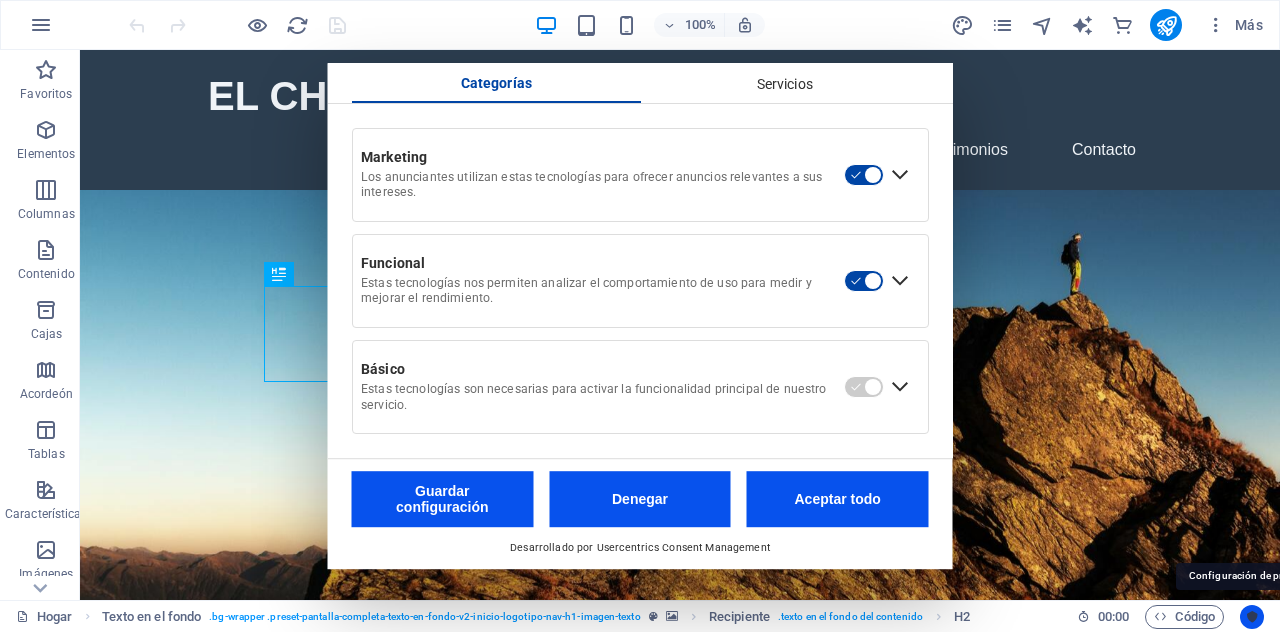 click at bounding box center (1252, 617) 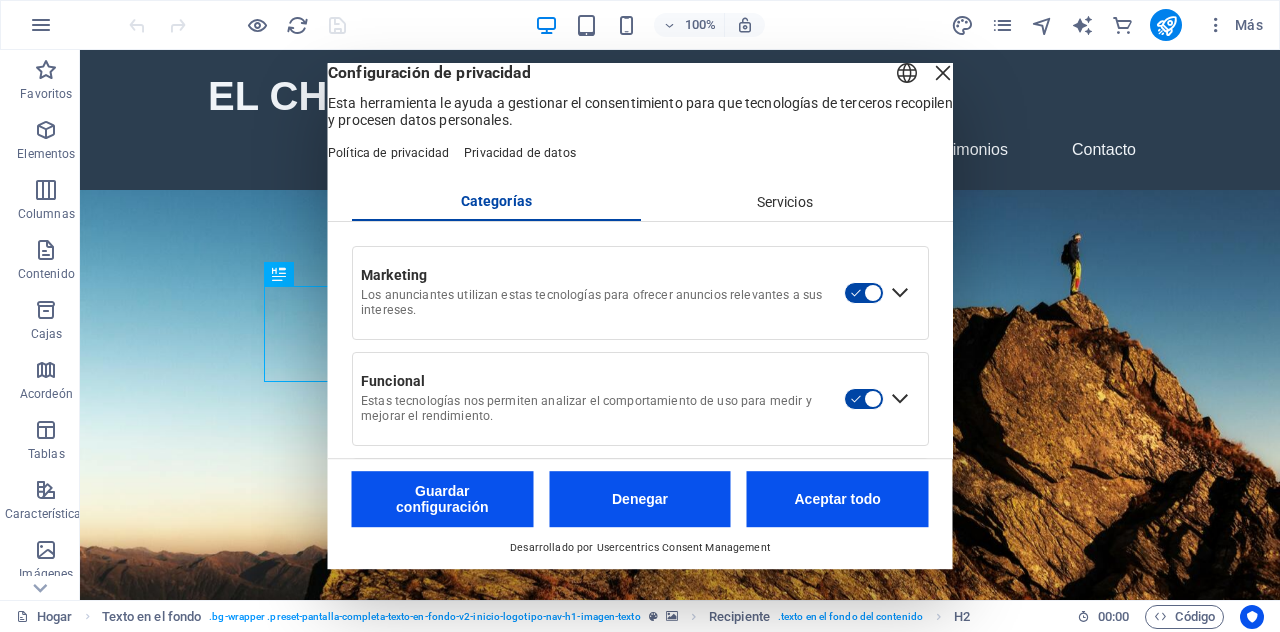 click at bounding box center [943, 73] 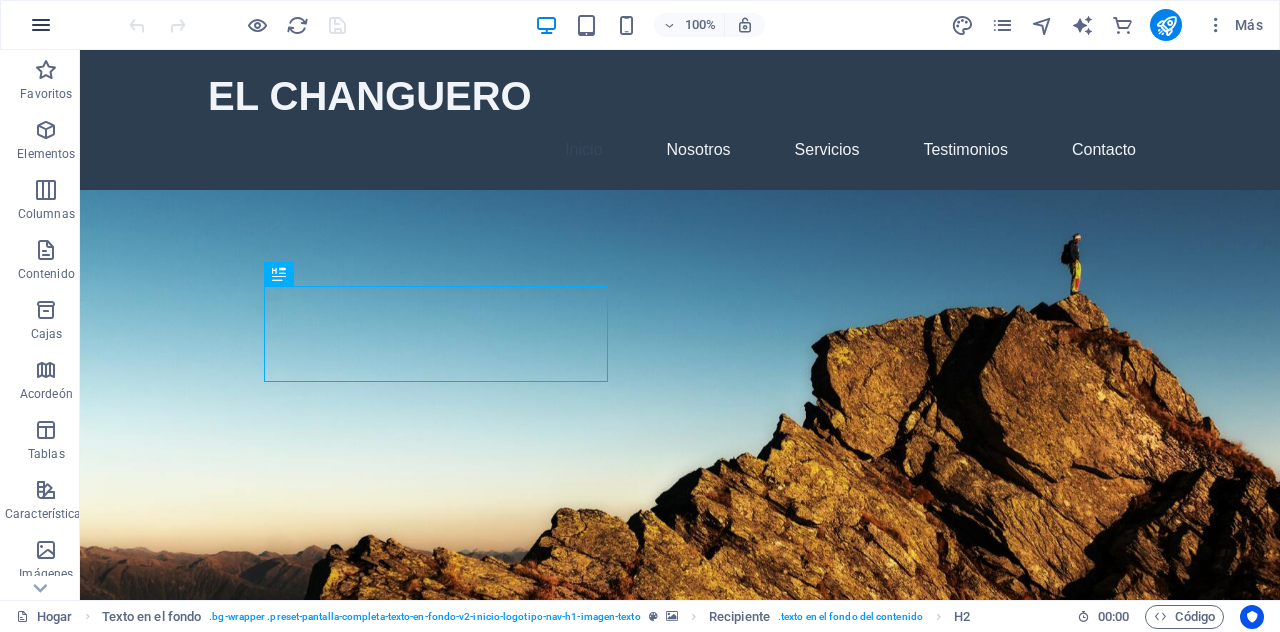 click at bounding box center [41, 25] 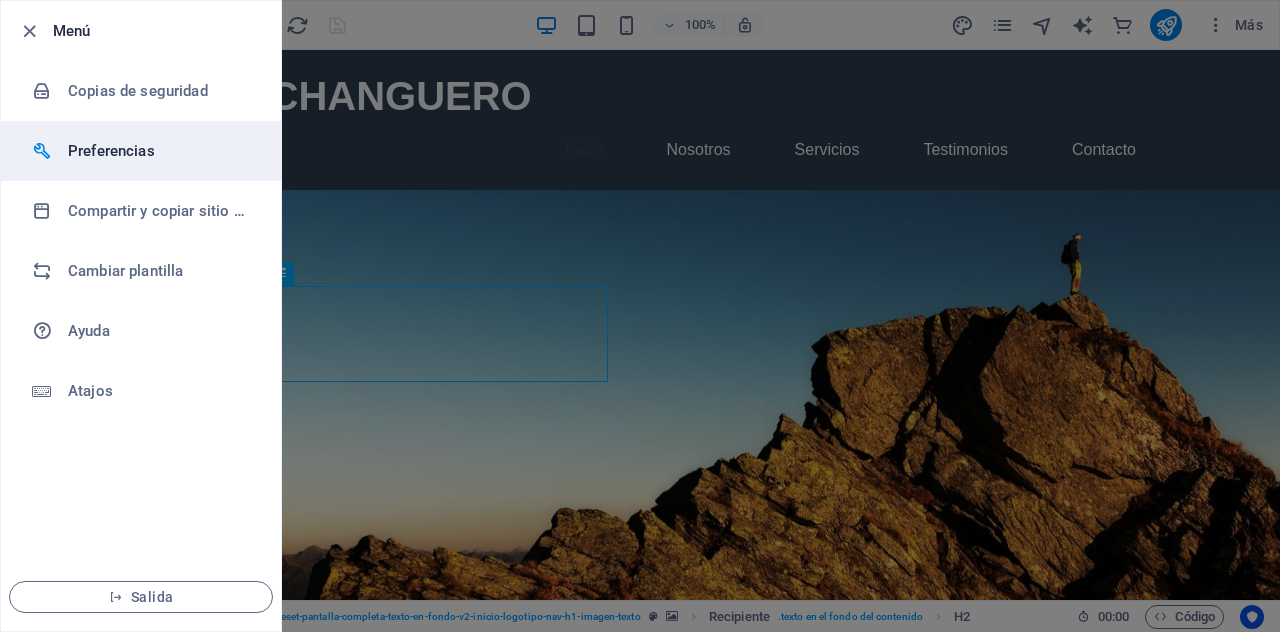 click on "Preferencias" at bounding box center [111, 151] 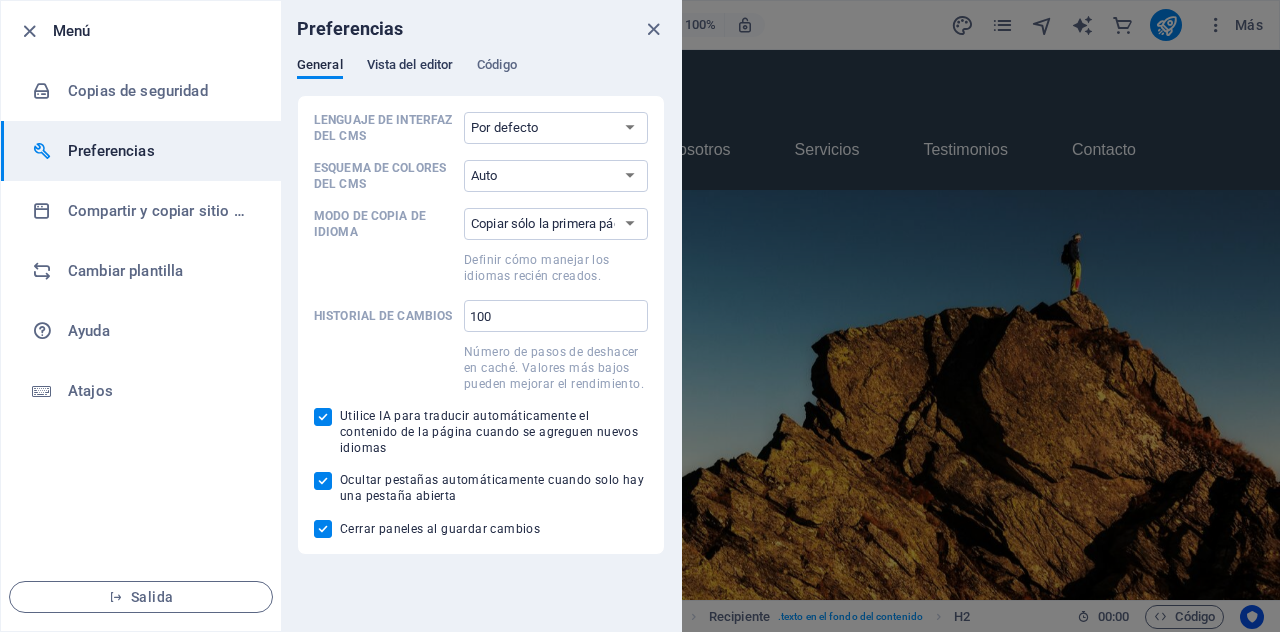click on "Vista del editor" at bounding box center [410, 64] 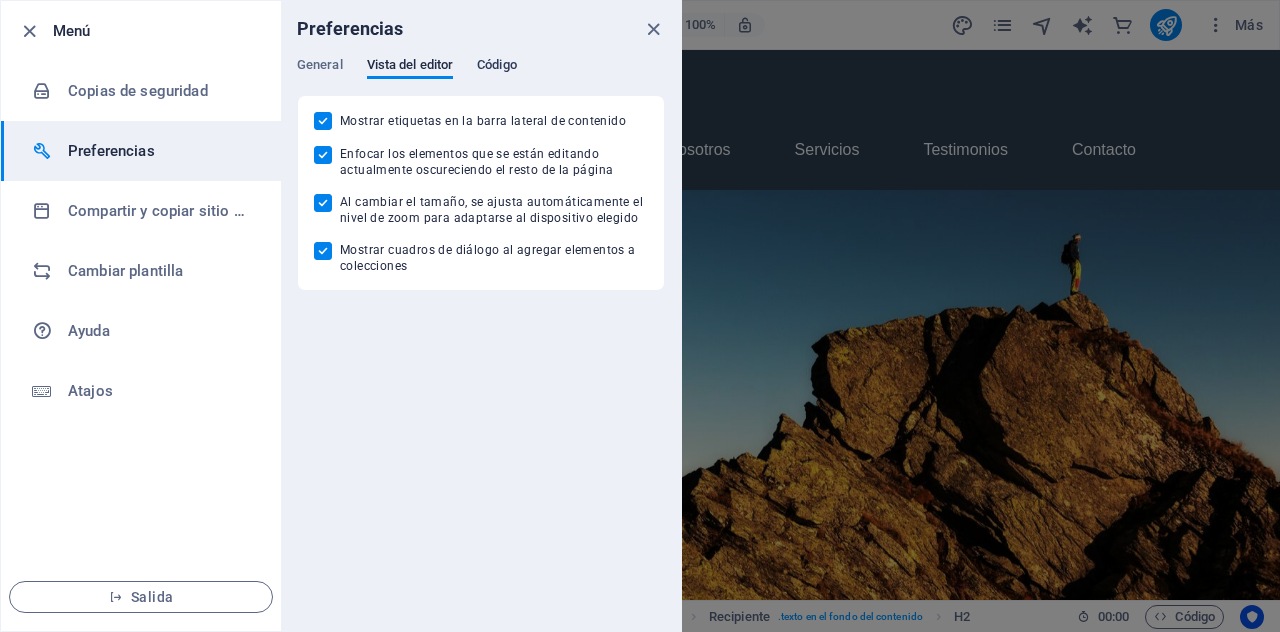 click on "Código" at bounding box center (497, 64) 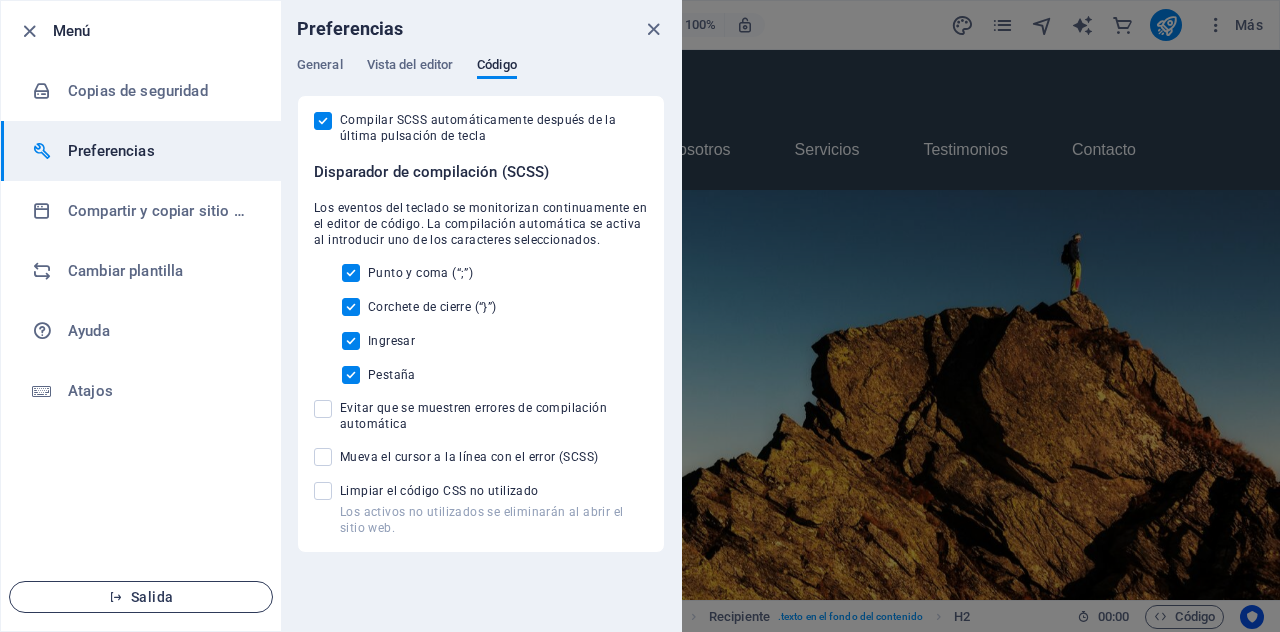 click on "Salida" at bounding box center [141, 597] 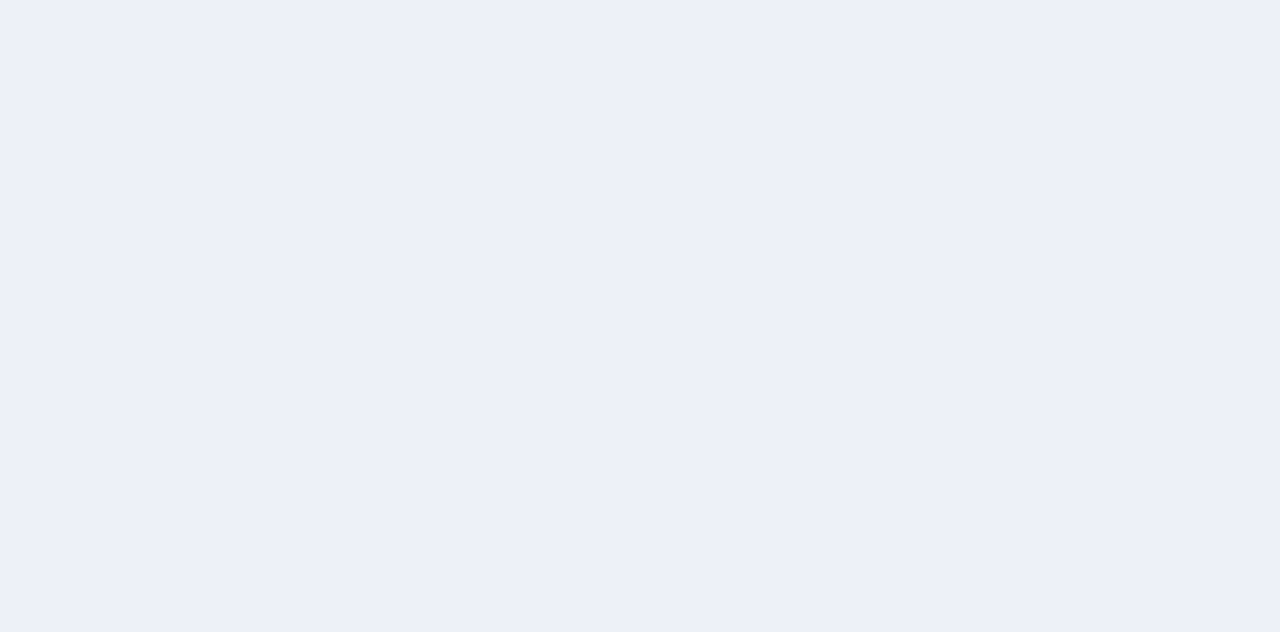 scroll, scrollTop: 0, scrollLeft: 0, axis: both 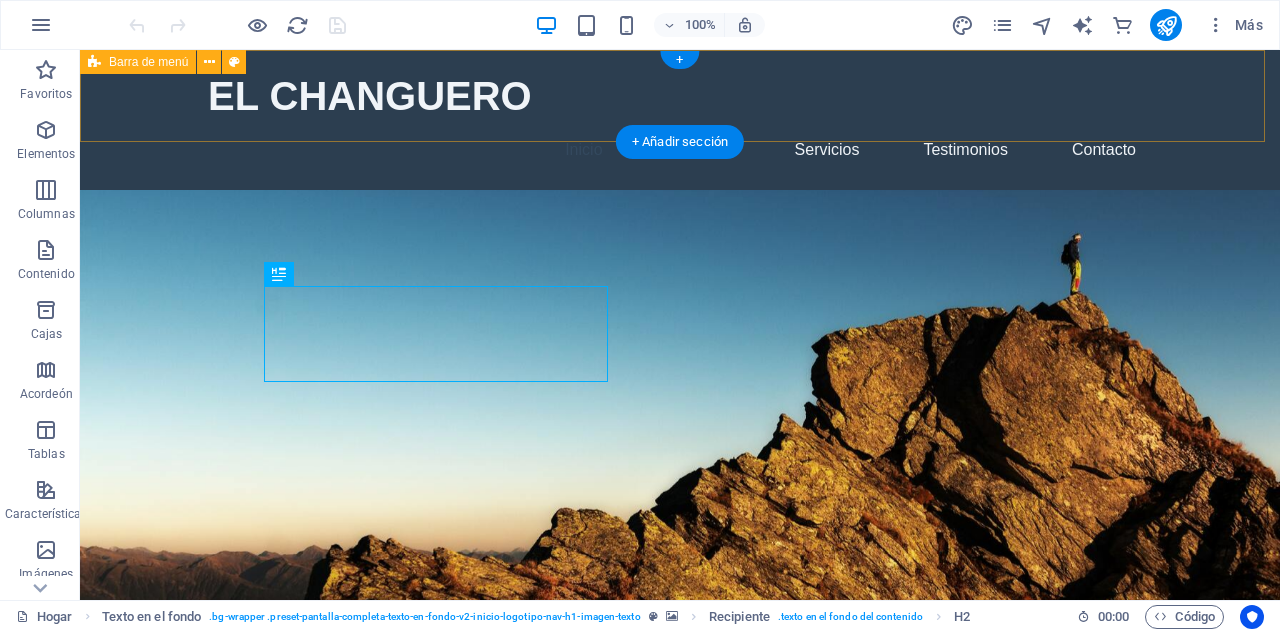 click on "EL CHANGUERO Inicio Nosotros Servicios Testimonios Contacto" at bounding box center [680, 120] 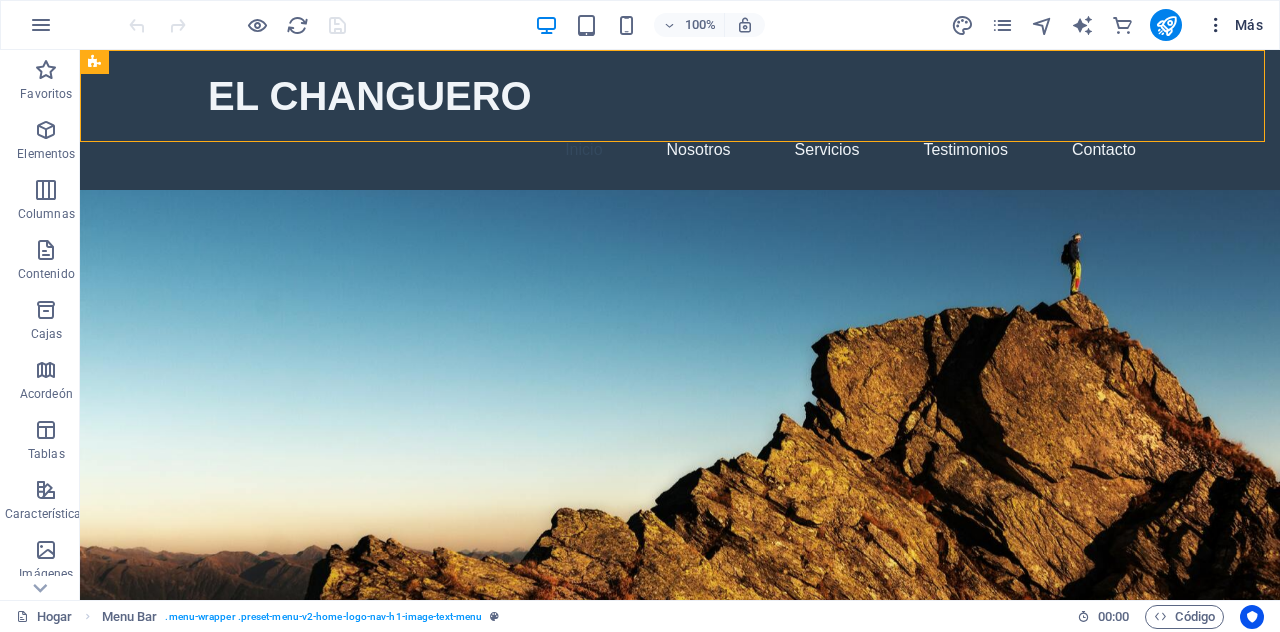 click on "Más" at bounding box center [1249, 25] 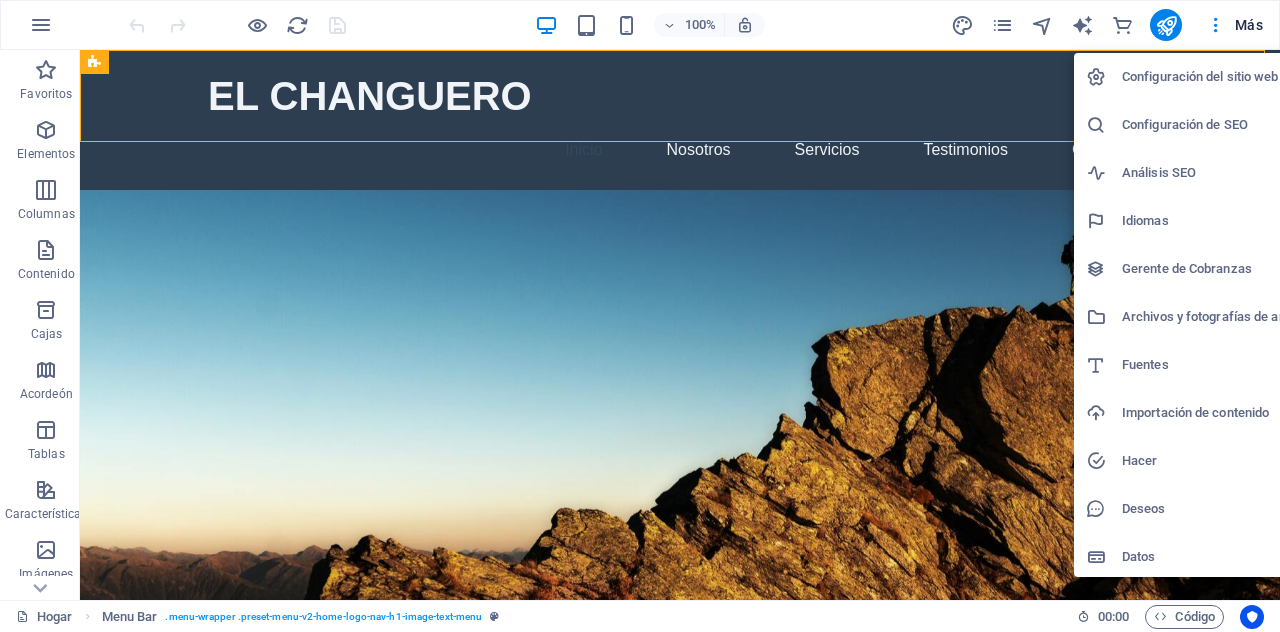 click at bounding box center [640, 316] 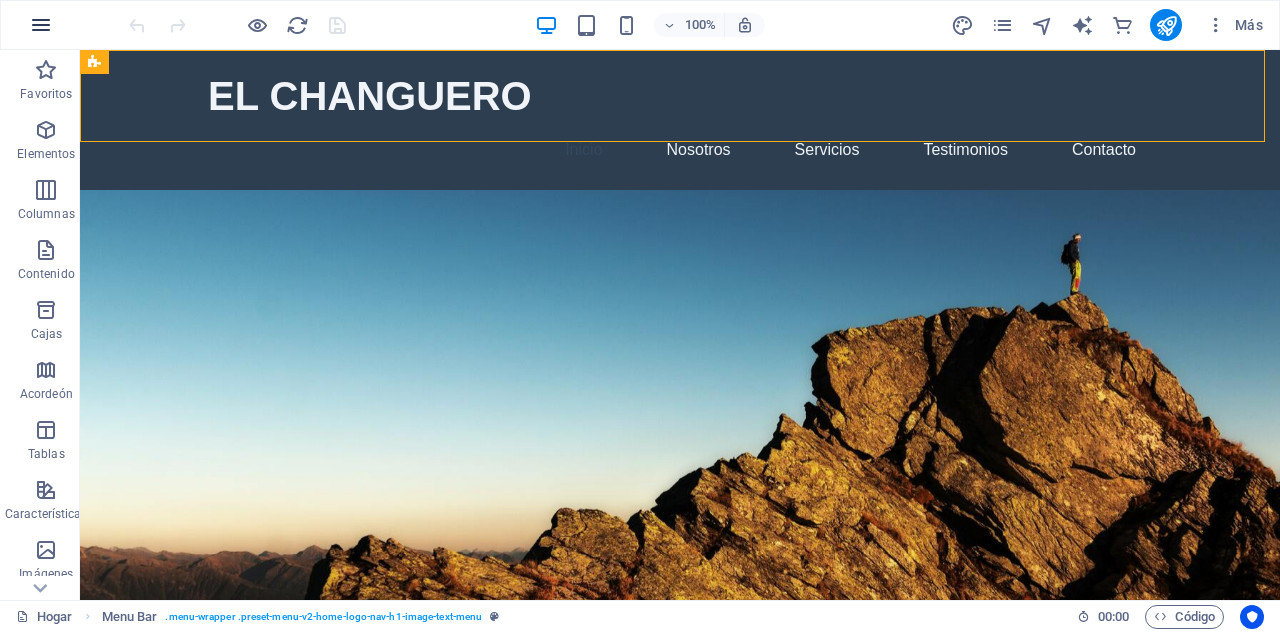 click at bounding box center (41, 25) 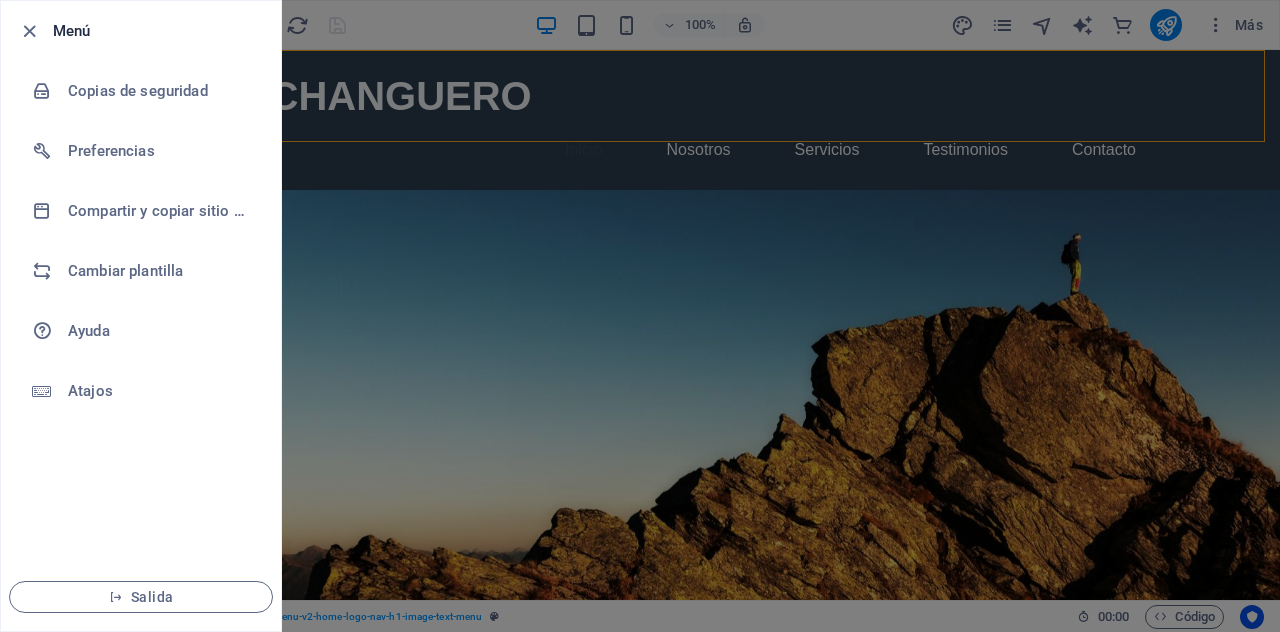 click at bounding box center (640, 316) 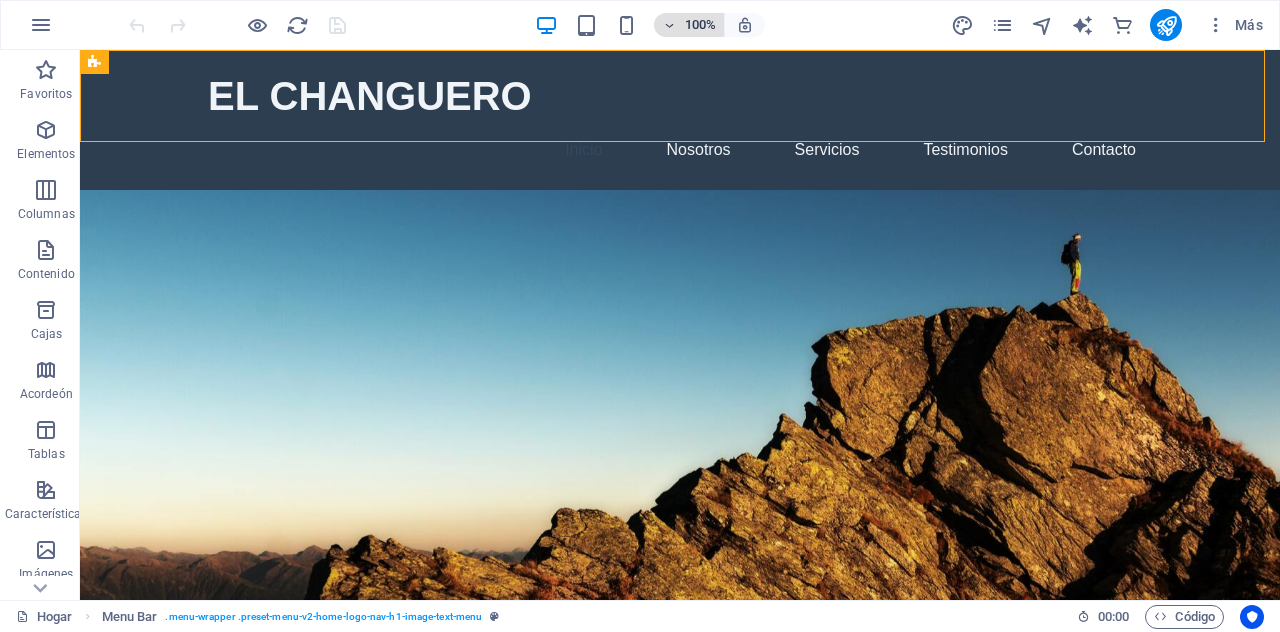 click at bounding box center (669, 25) 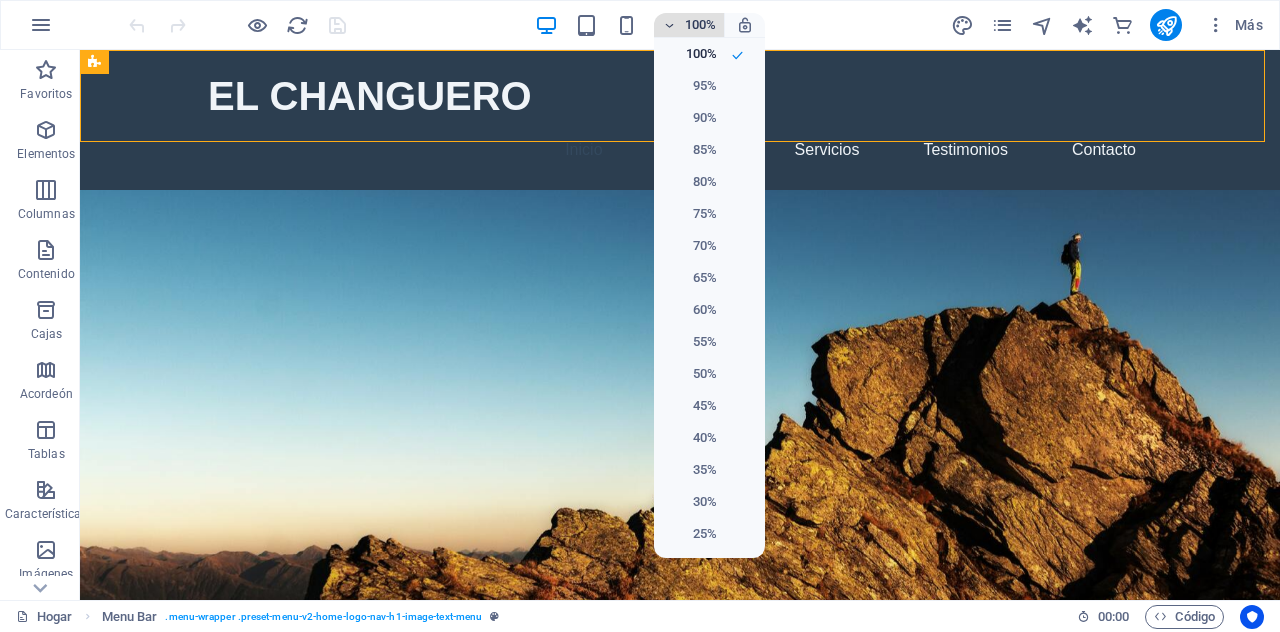 click at bounding box center [640, 316] 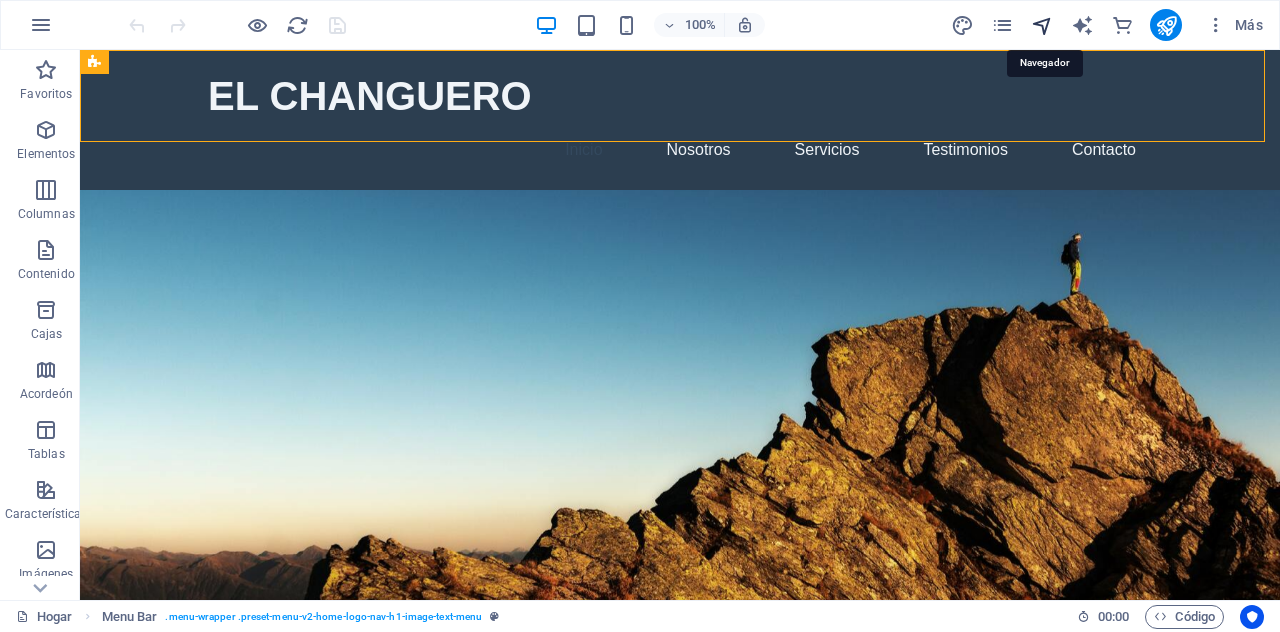 click at bounding box center [1042, 25] 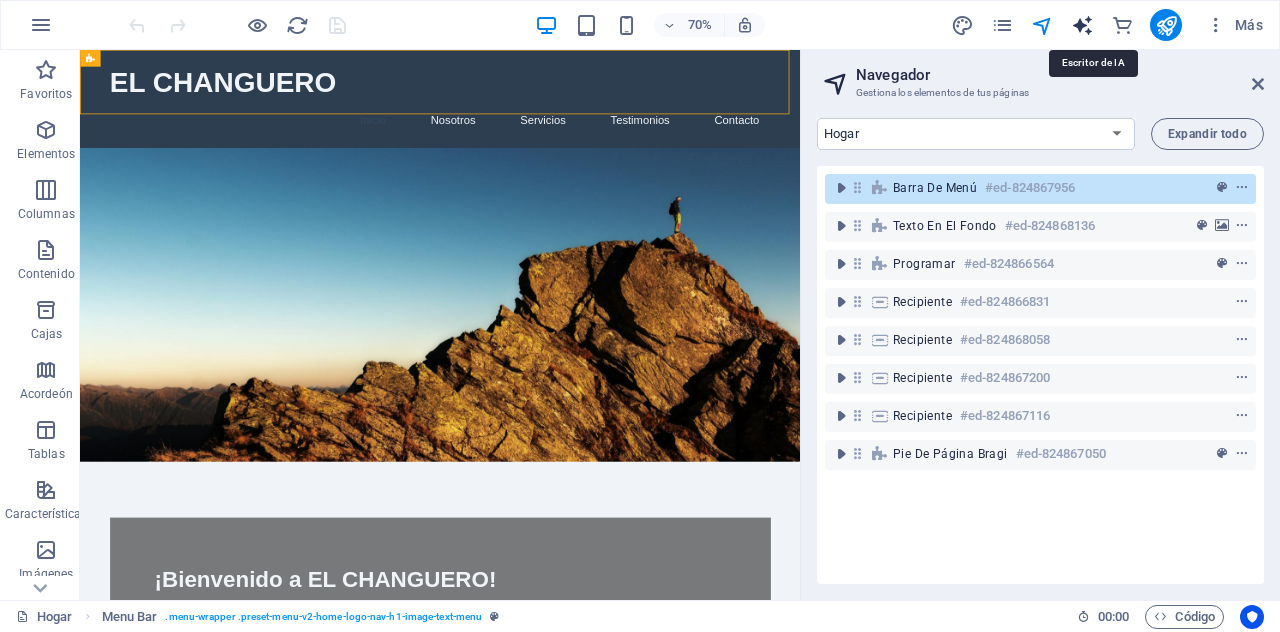 click at bounding box center (1082, 25) 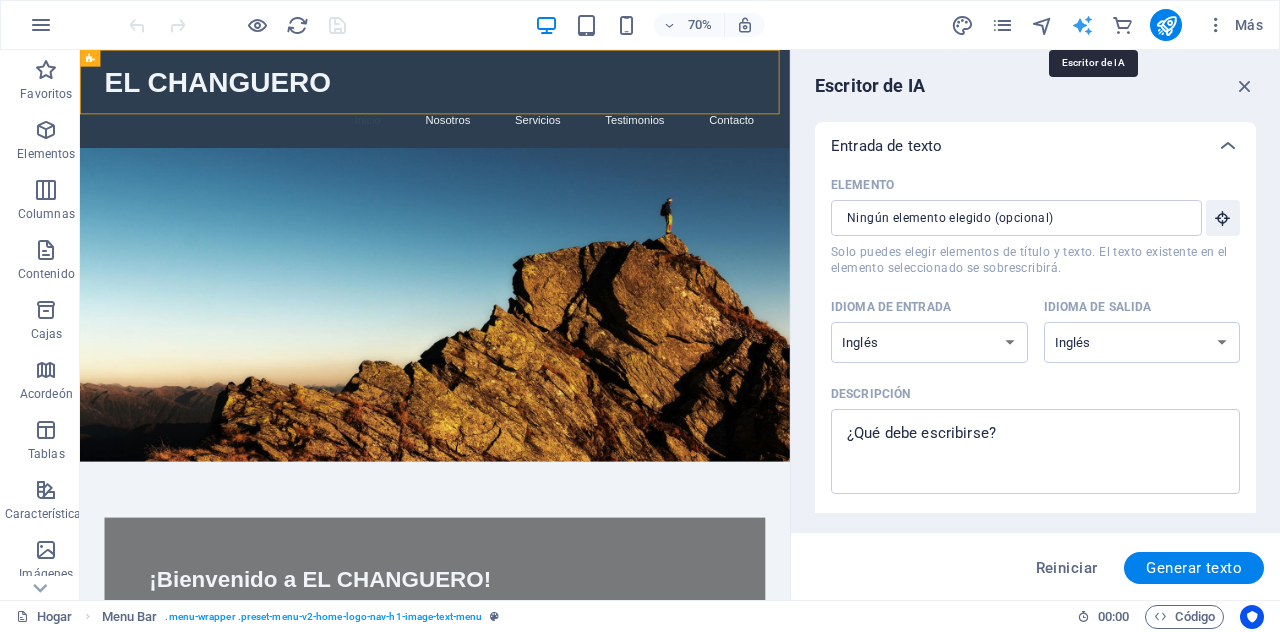 click at bounding box center [1082, 25] 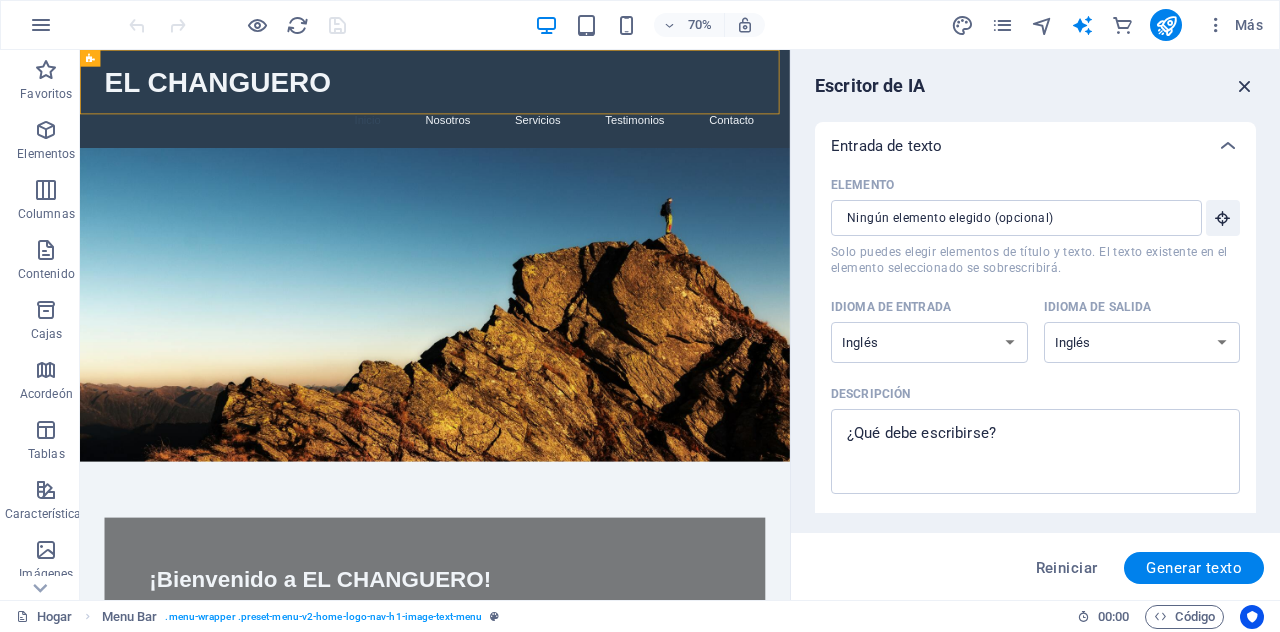 click at bounding box center (1245, 86) 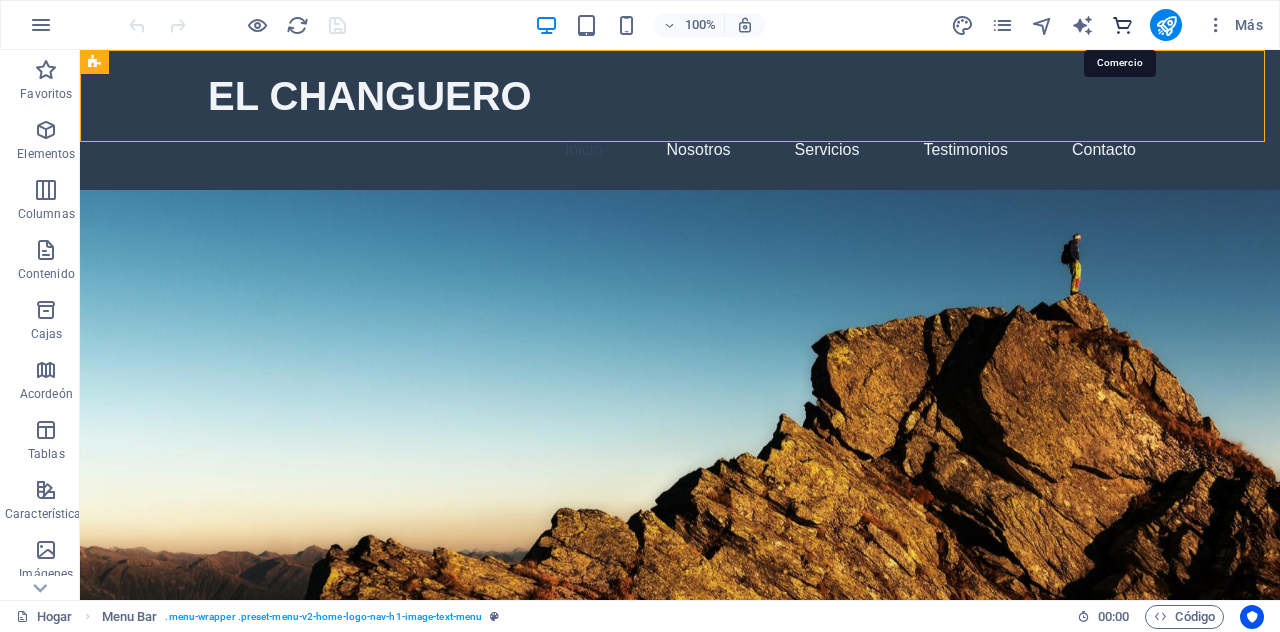 click at bounding box center (1122, 25) 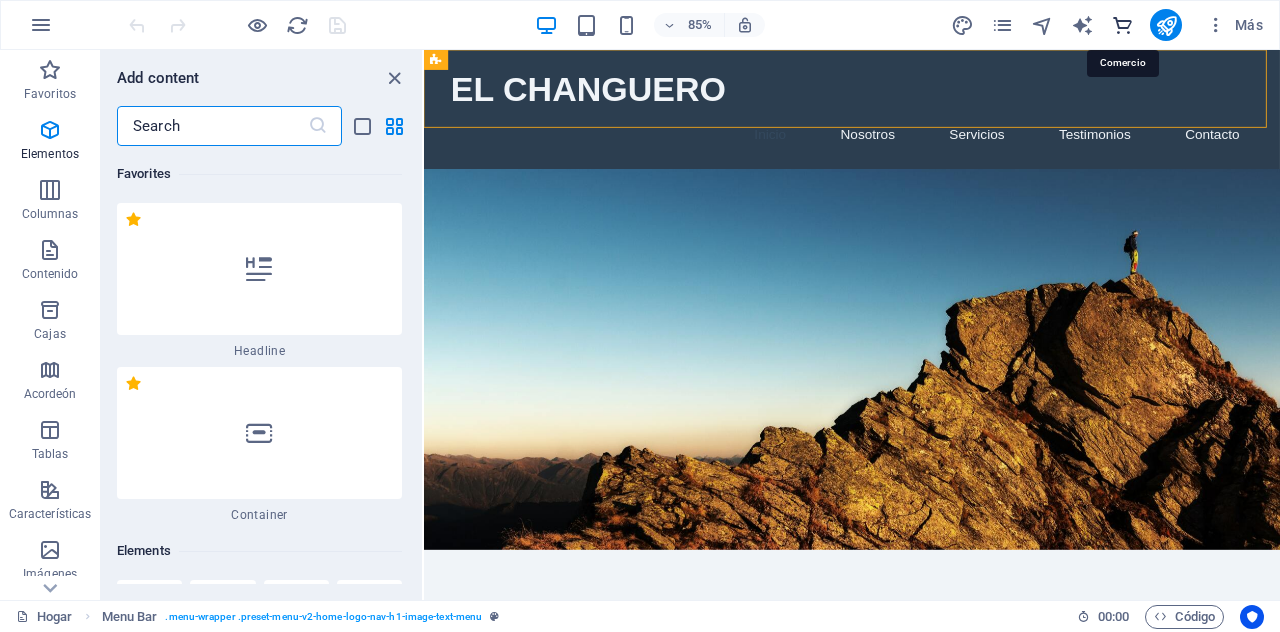 scroll, scrollTop: 35952, scrollLeft: 0, axis: vertical 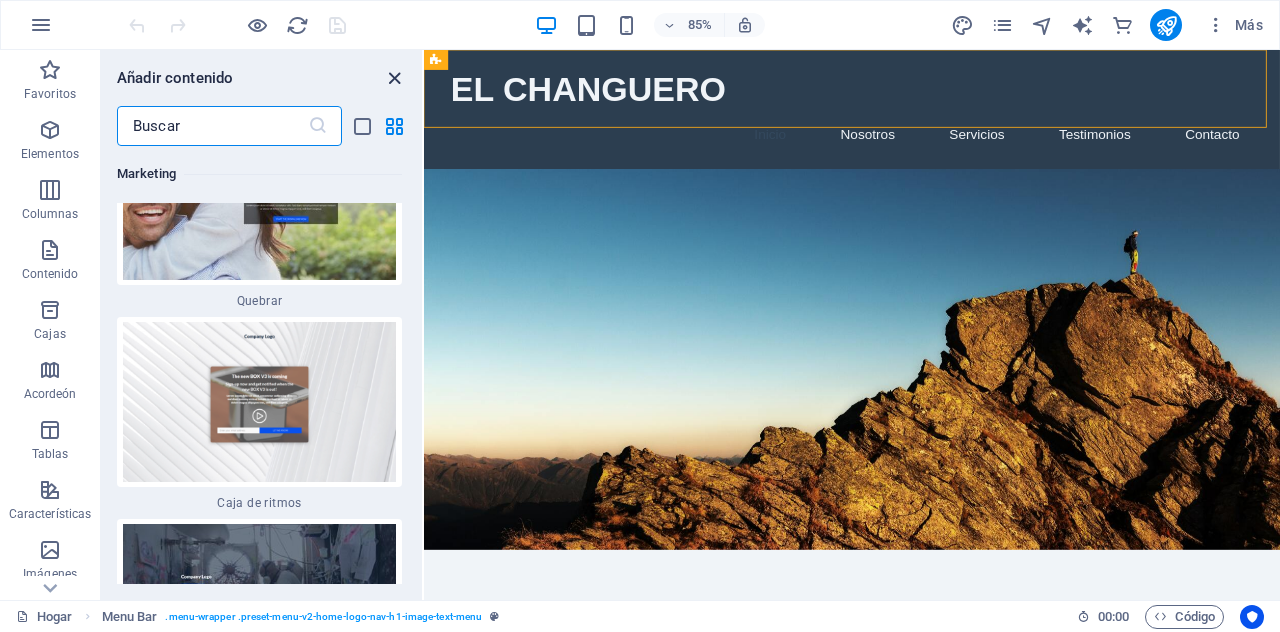 click at bounding box center (394, 78) 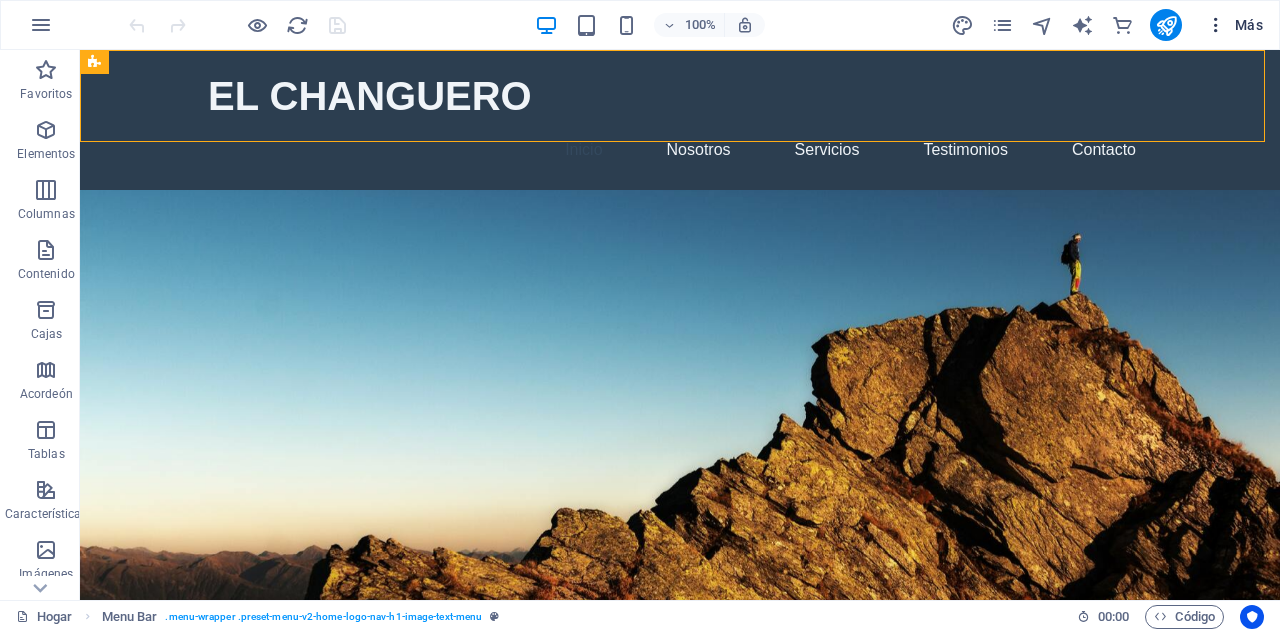 click on "Más" at bounding box center [1249, 25] 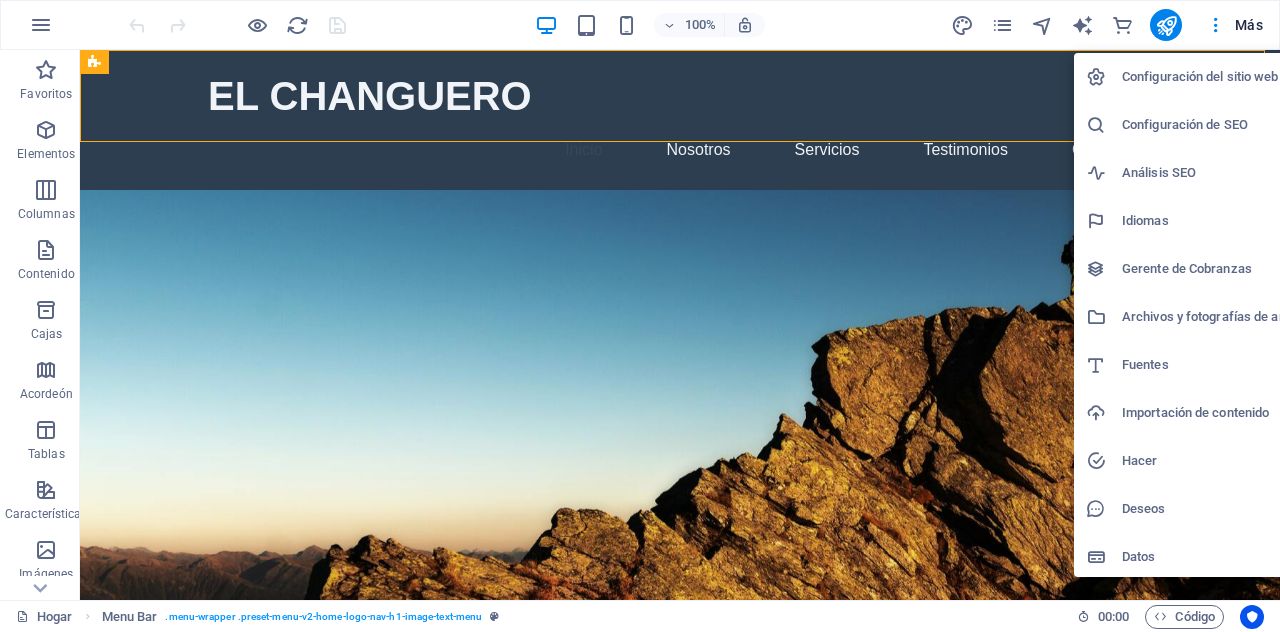 click on "Hacer" at bounding box center (1139, 460) 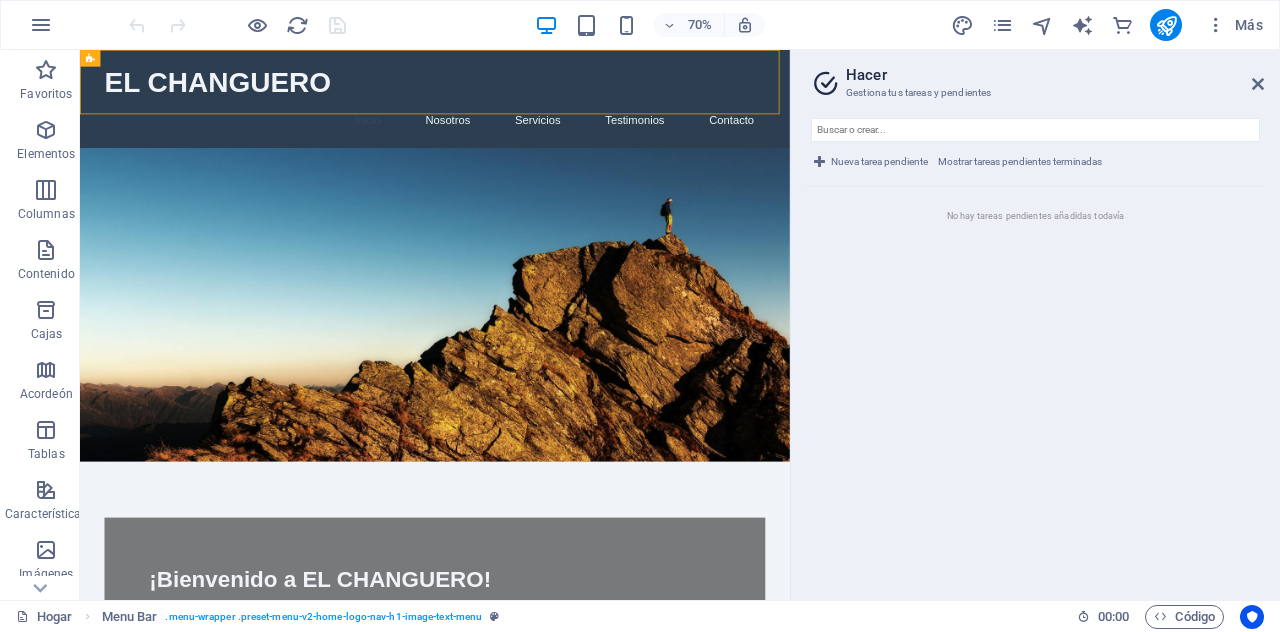 click on "Hacer Gestiona tus tareas y pendientes" at bounding box center [1037, 76] 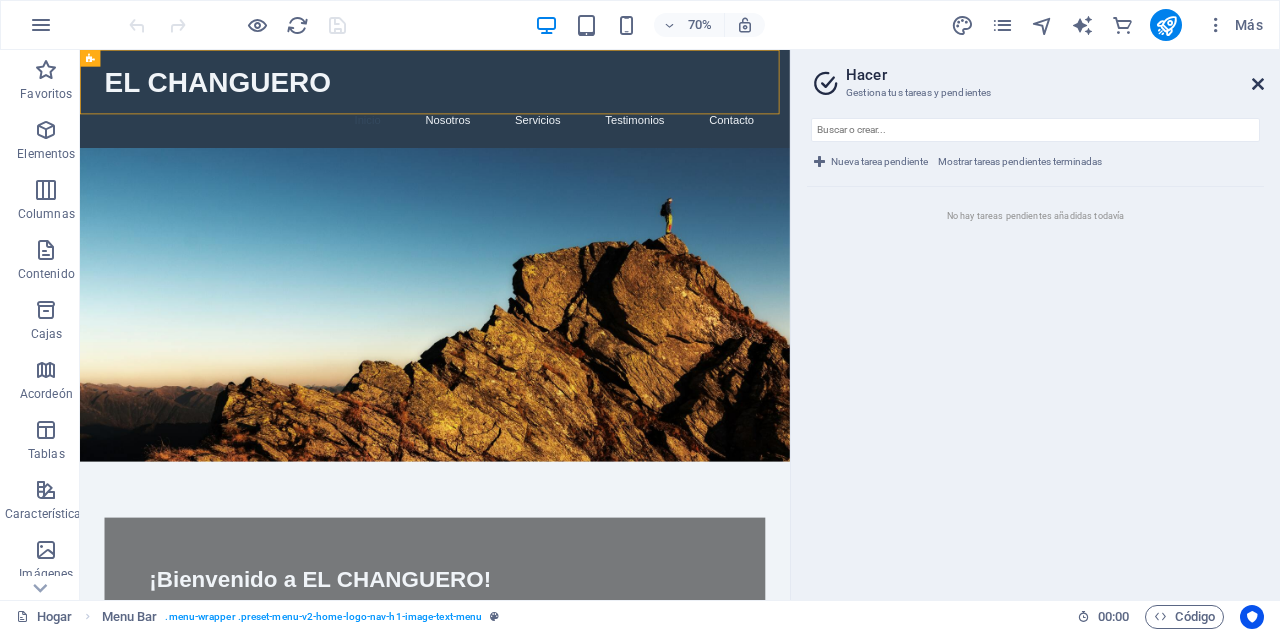 click at bounding box center (1258, 84) 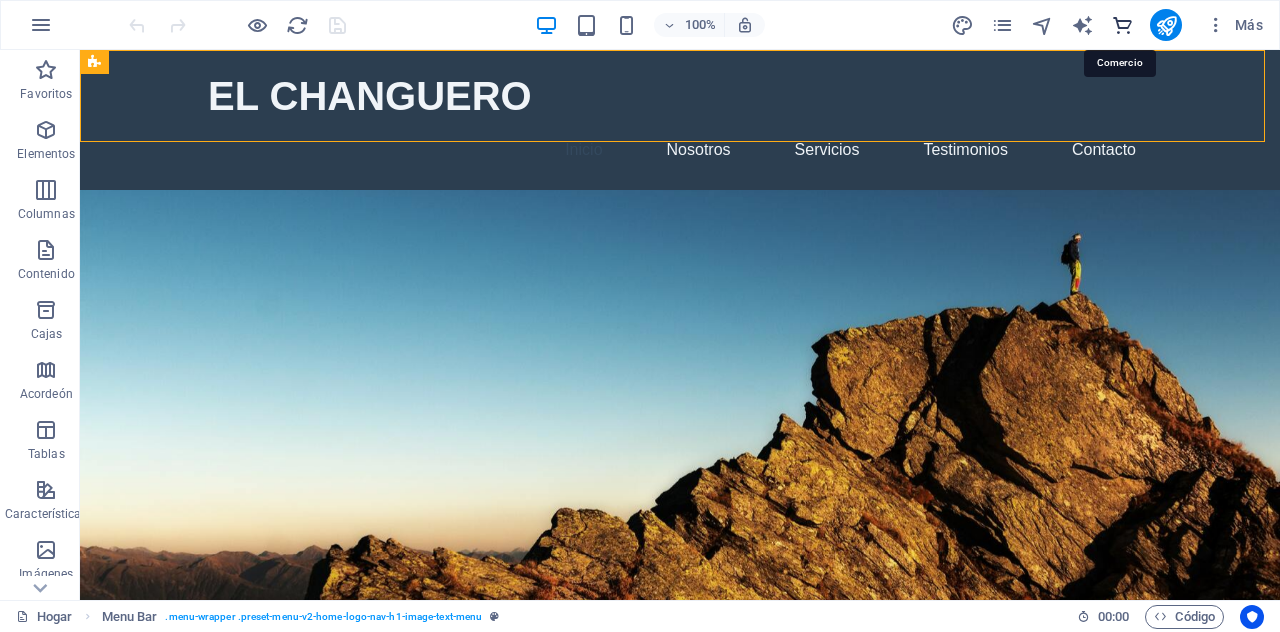 click at bounding box center (1122, 25) 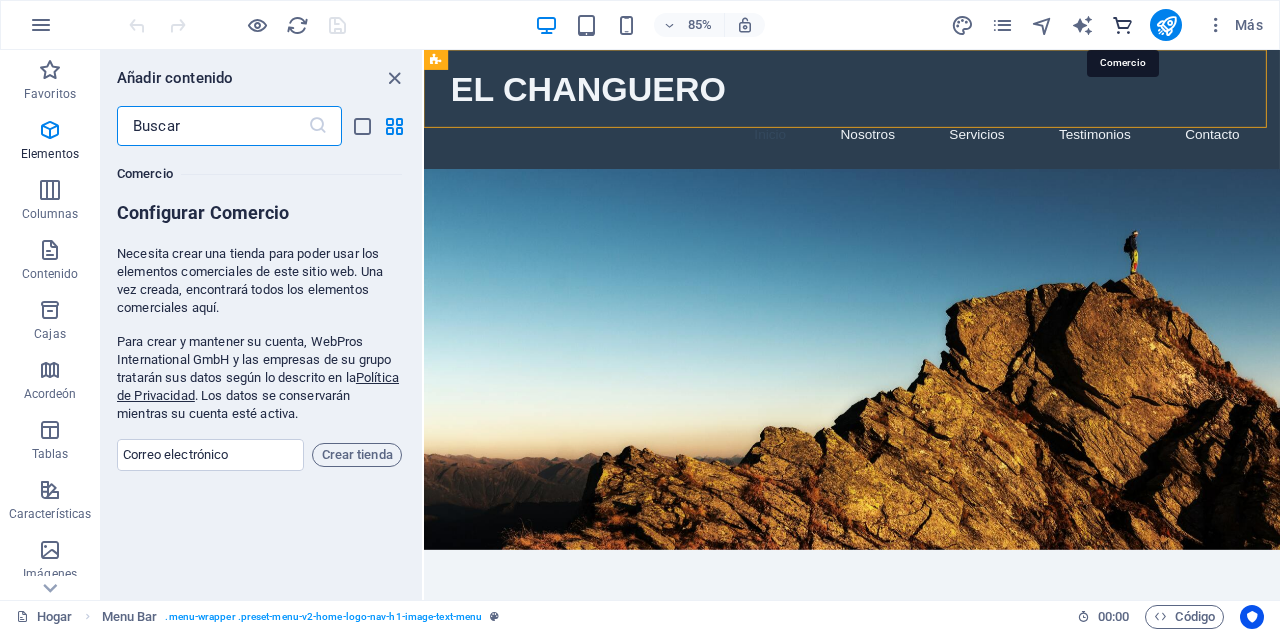 scroll, scrollTop: 39102, scrollLeft: 0, axis: vertical 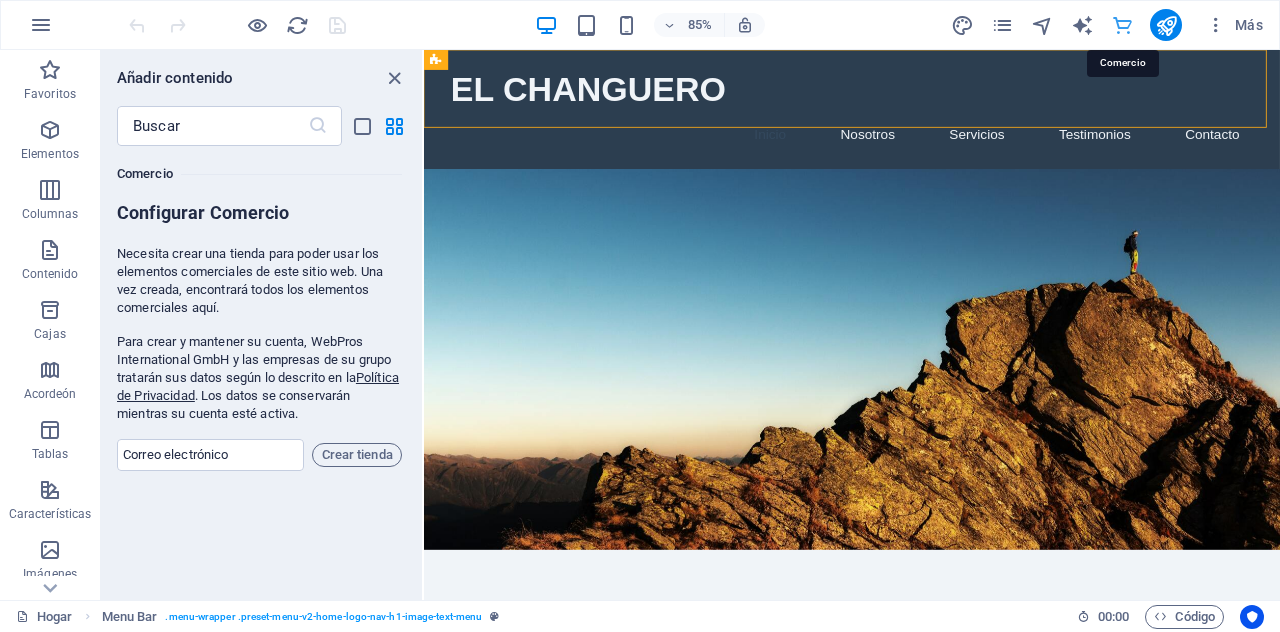 click at bounding box center (1122, 25) 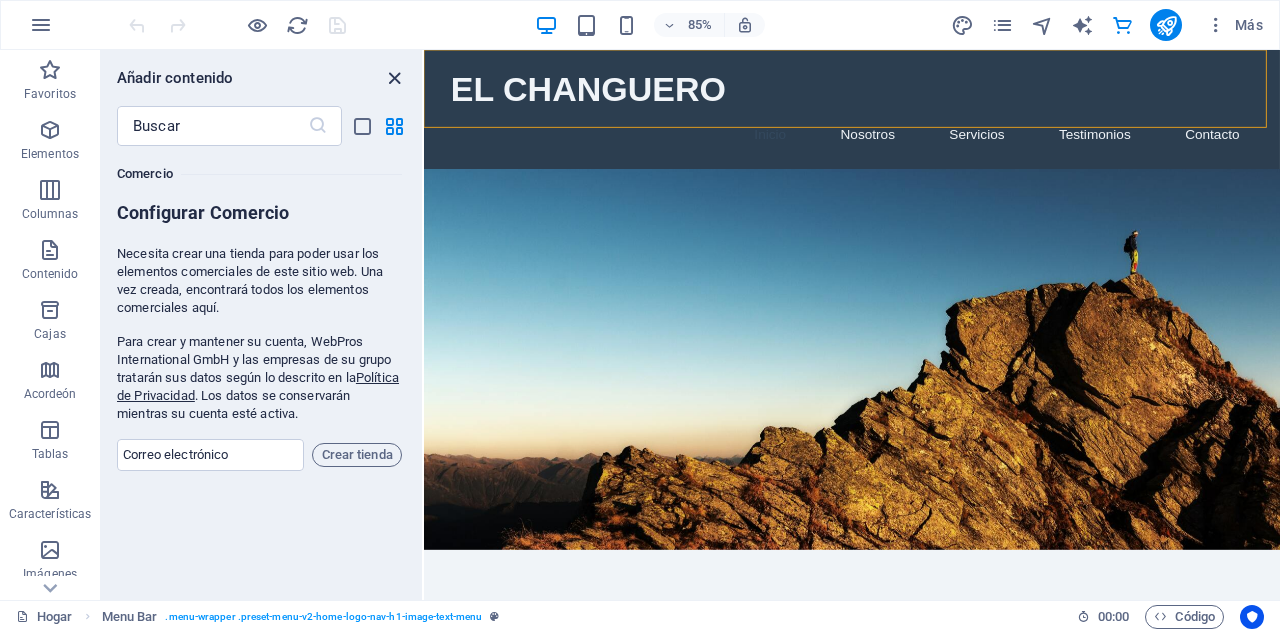 click at bounding box center [394, 78] 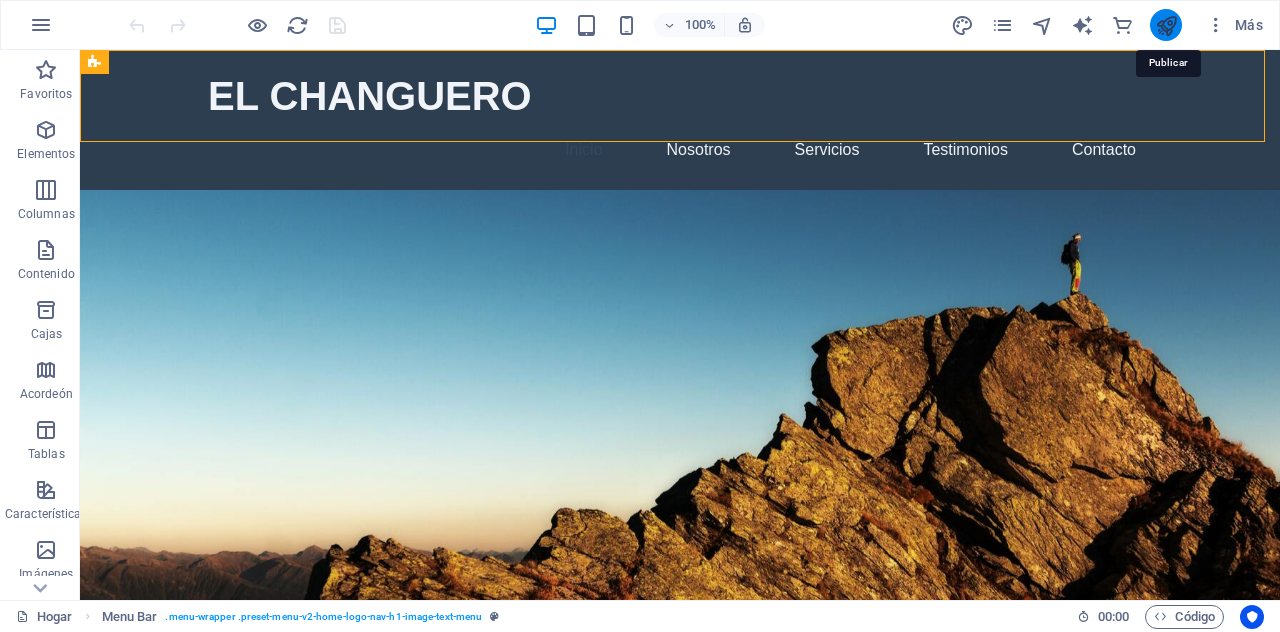 click at bounding box center (1166, 25) 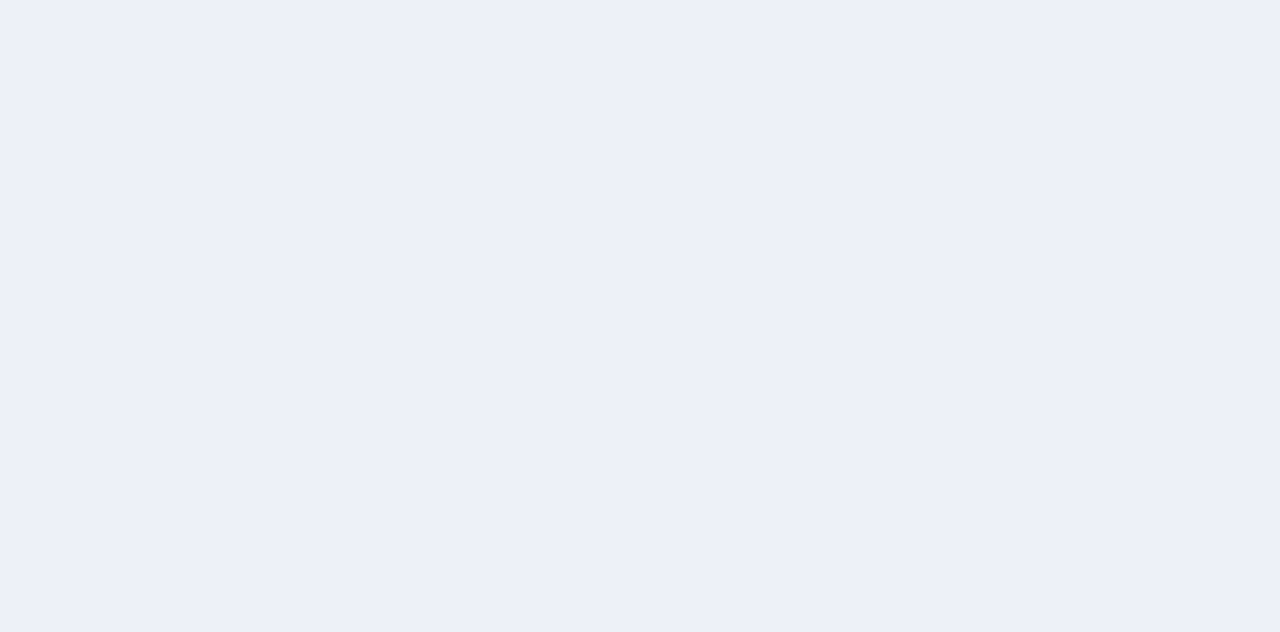 scroll, scrollTop: 0, scrollLeft: 0, axis: both 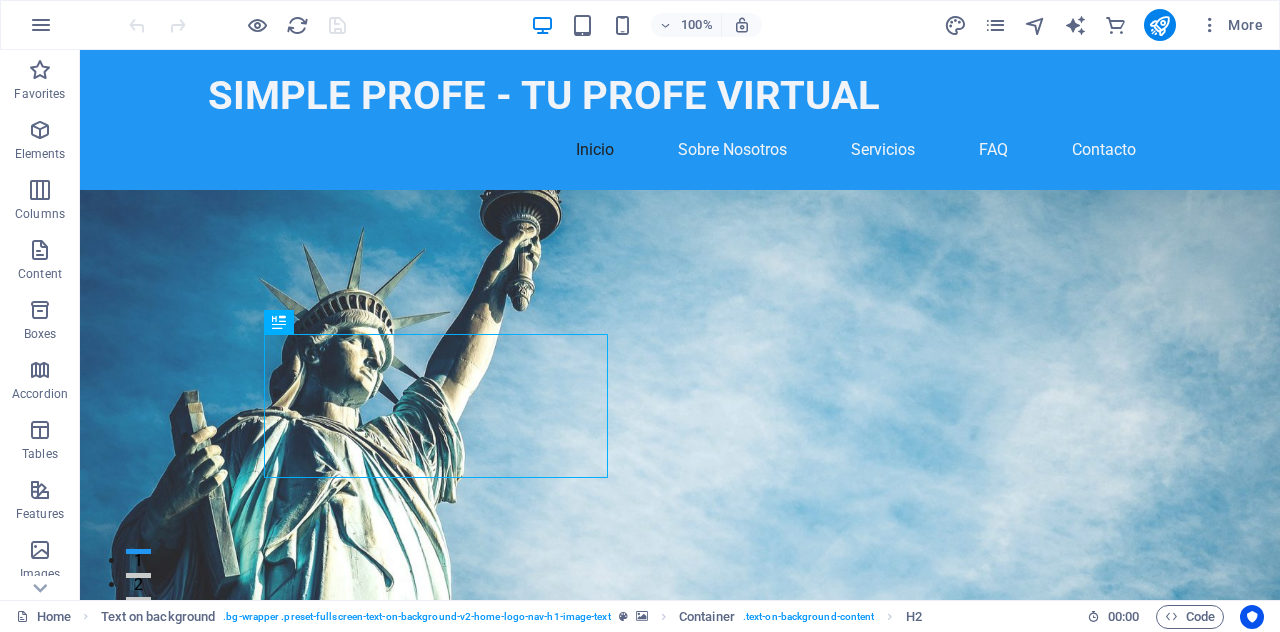 click at bounding box center (237, 25) 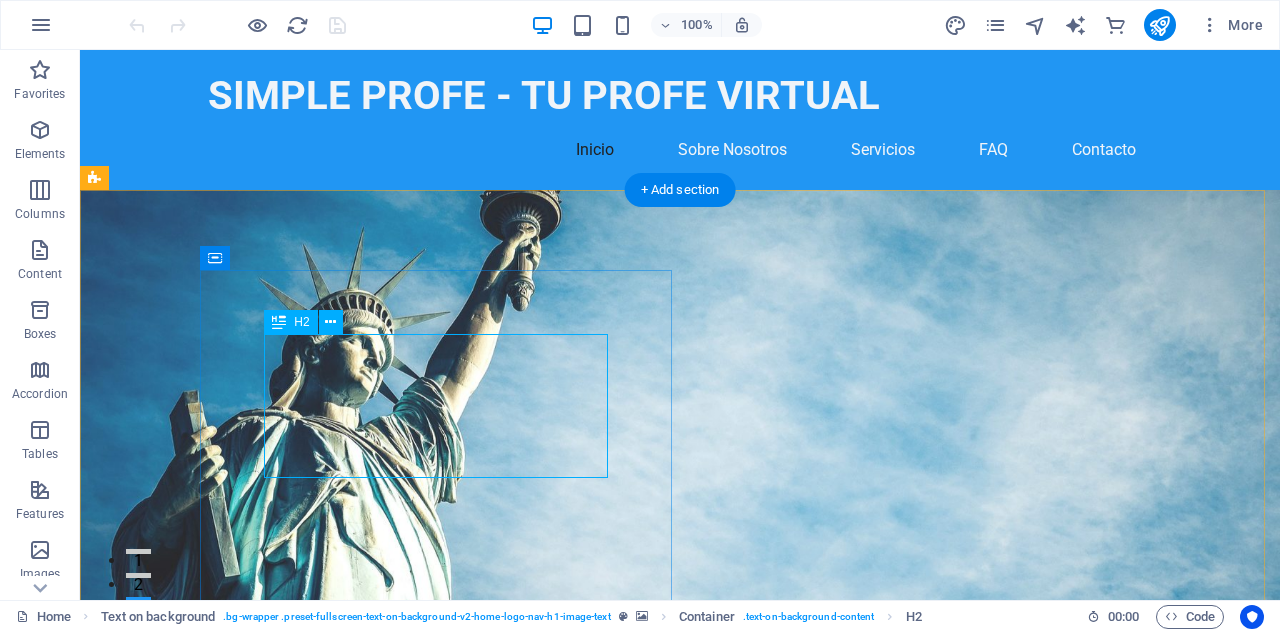 click on "Bienvenido a SIMPLE PROFE - Tu Profe Virtual" at bounding box center (680, 902) 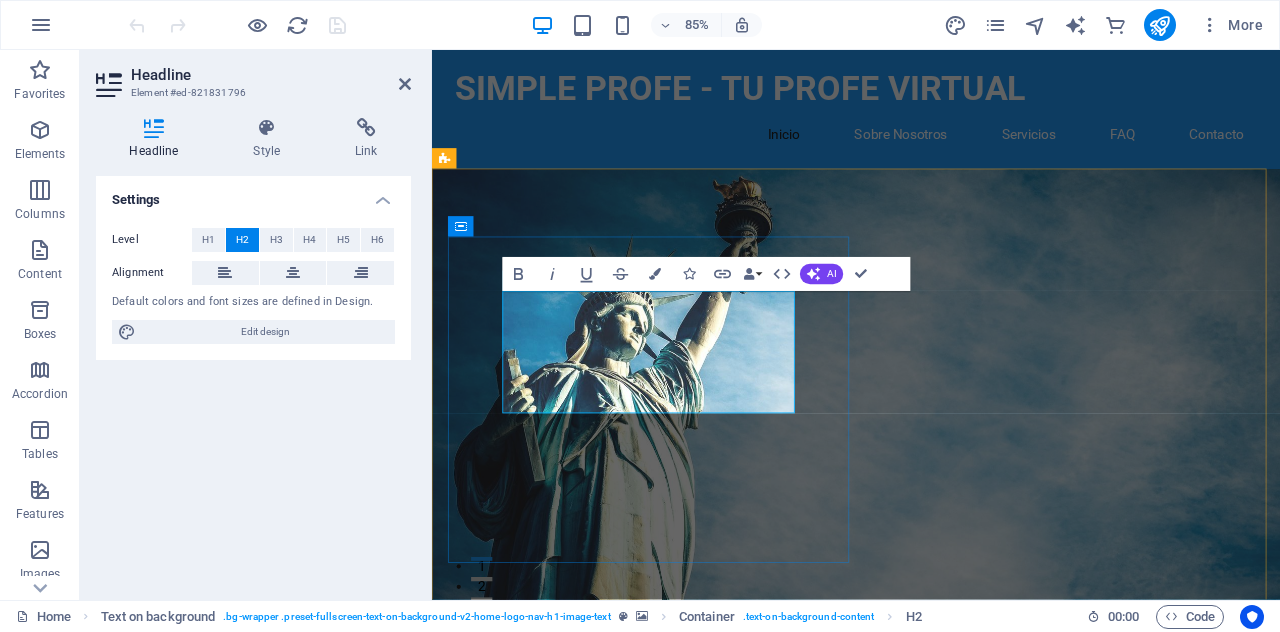 click on "Bienvenido a SIMPLE PROFE - Tu Profe Virtual" at bounding box center (931, 902) 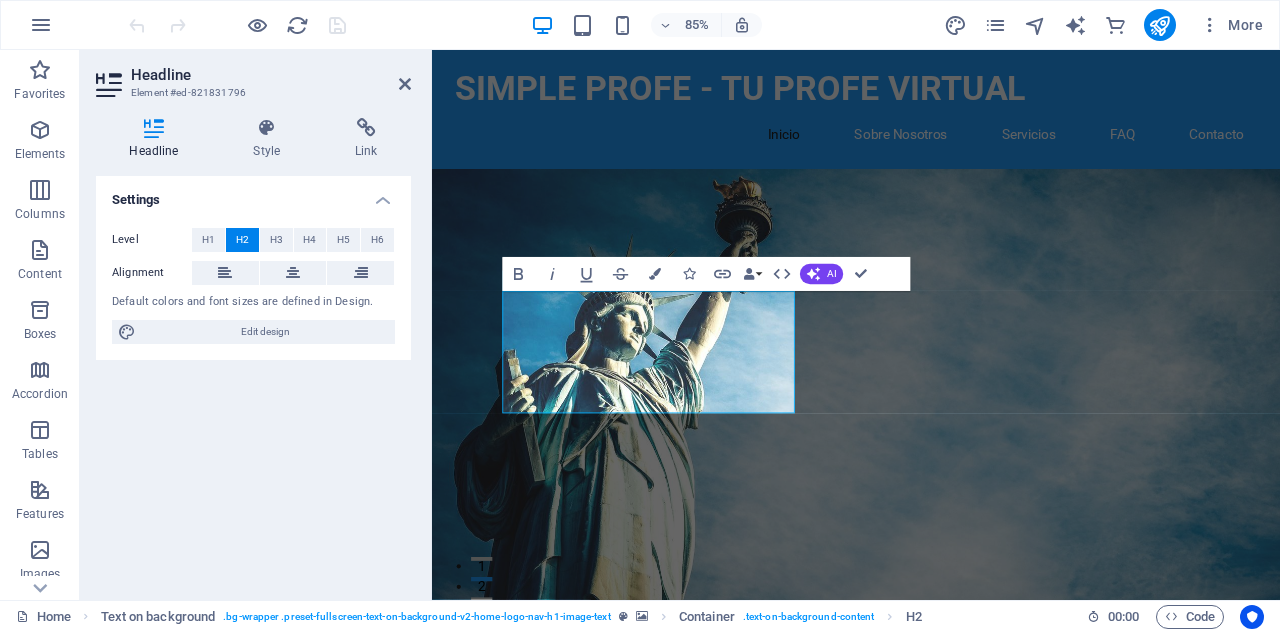 click at bounding box center [931, 462] 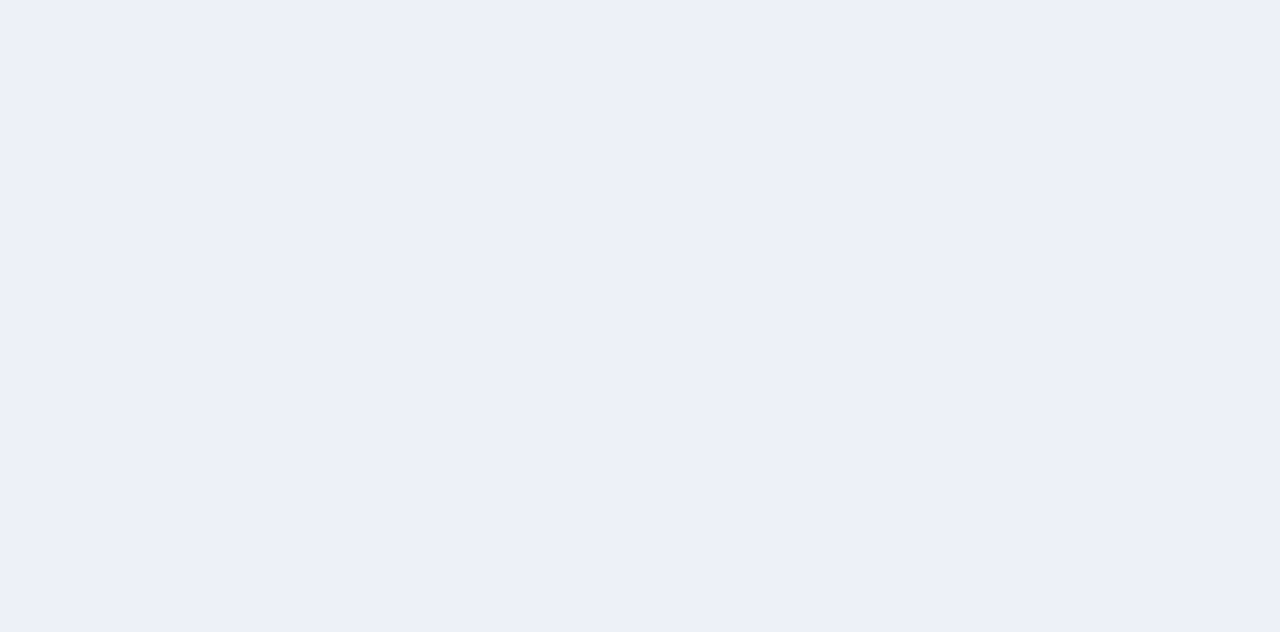 scroll, scrollTop: 0, scrollLeft: 0, axis: both 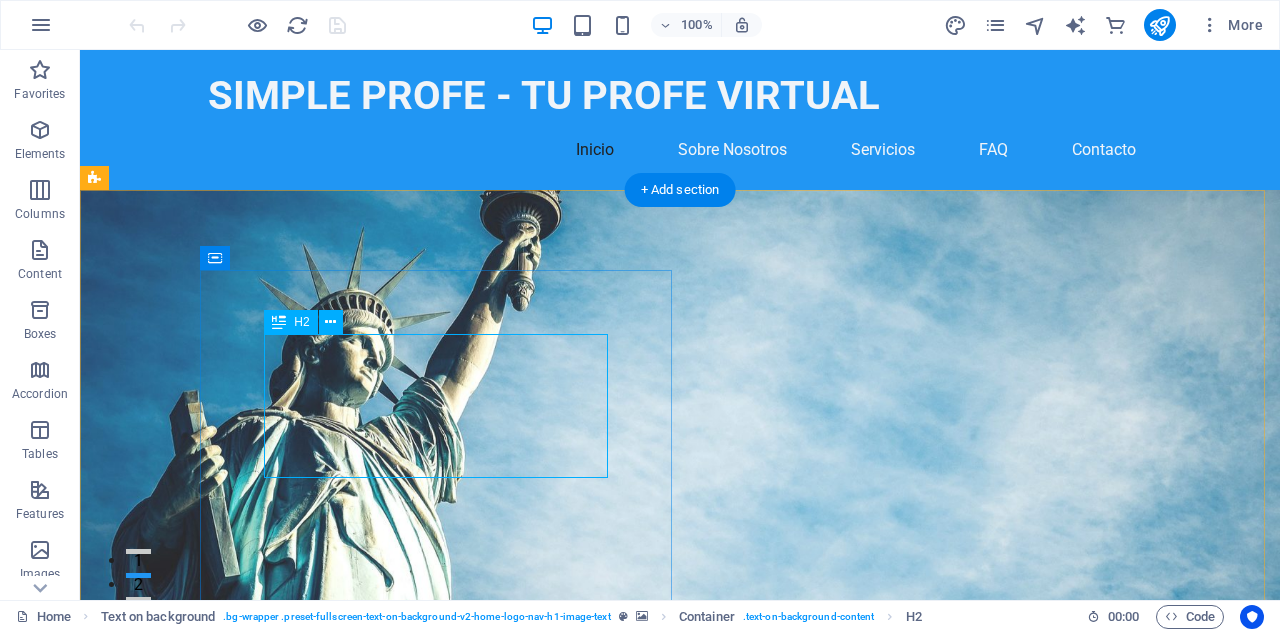 click on "Bienvenido a SIMPLE PROFE - Tu Profe Virtual" at bounding box center [680, 902] 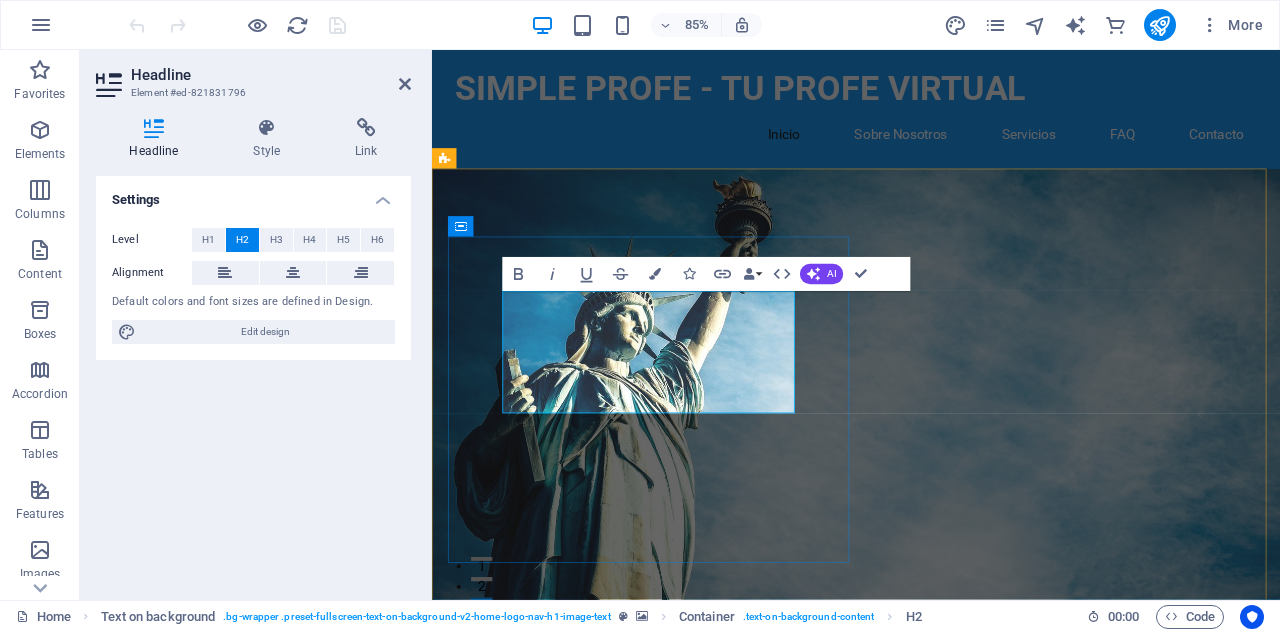 click on "Bienvenido a SIMPLE PROFE - Tu Profe Virtual" at bounding box center [931, 902] 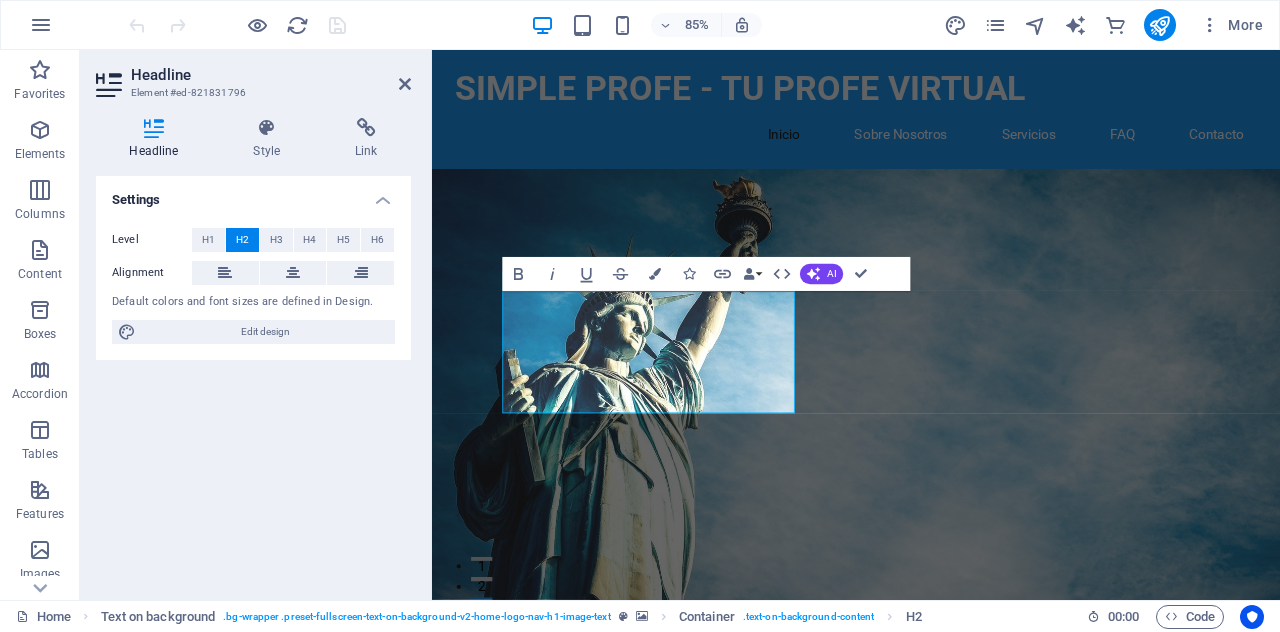 click at bounding box center (931, 462) 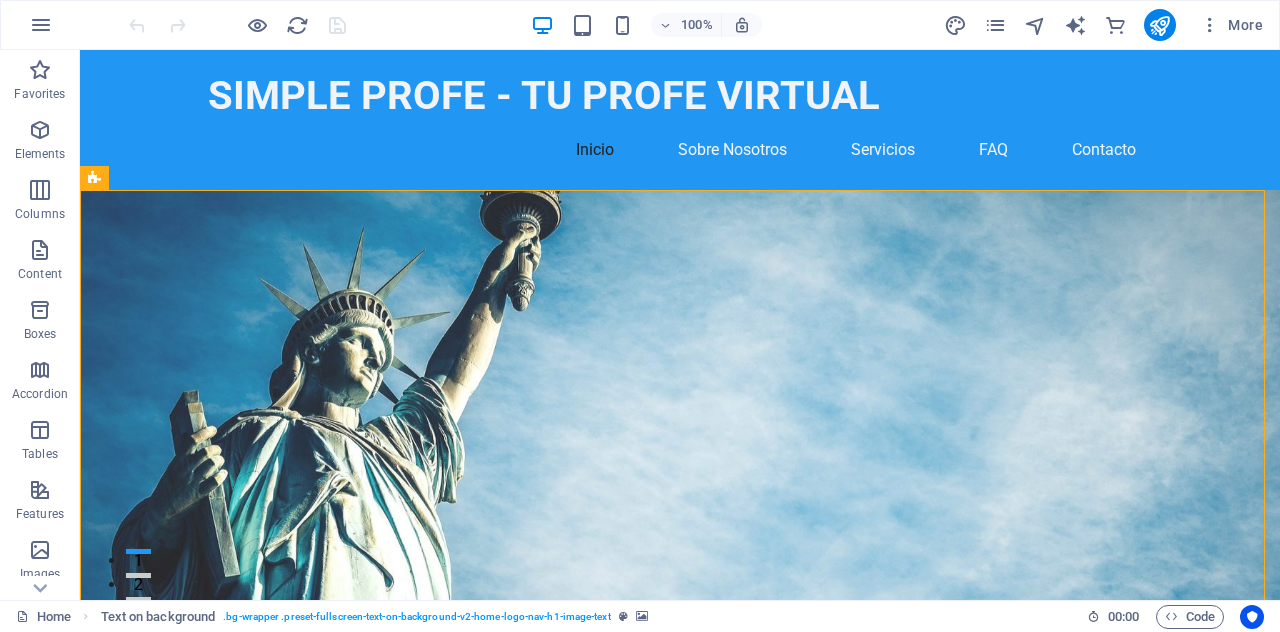 click at bounding box center [237, 25] 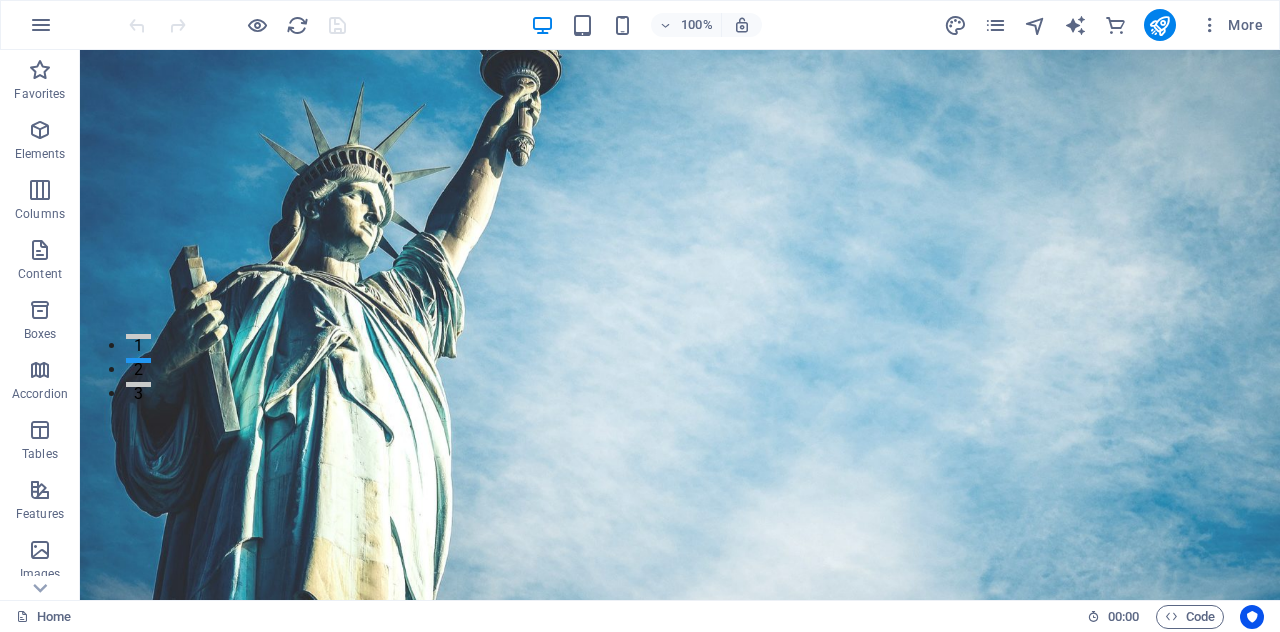 scroll, scrollTop: 0, scrollLeft: 0, axis: both 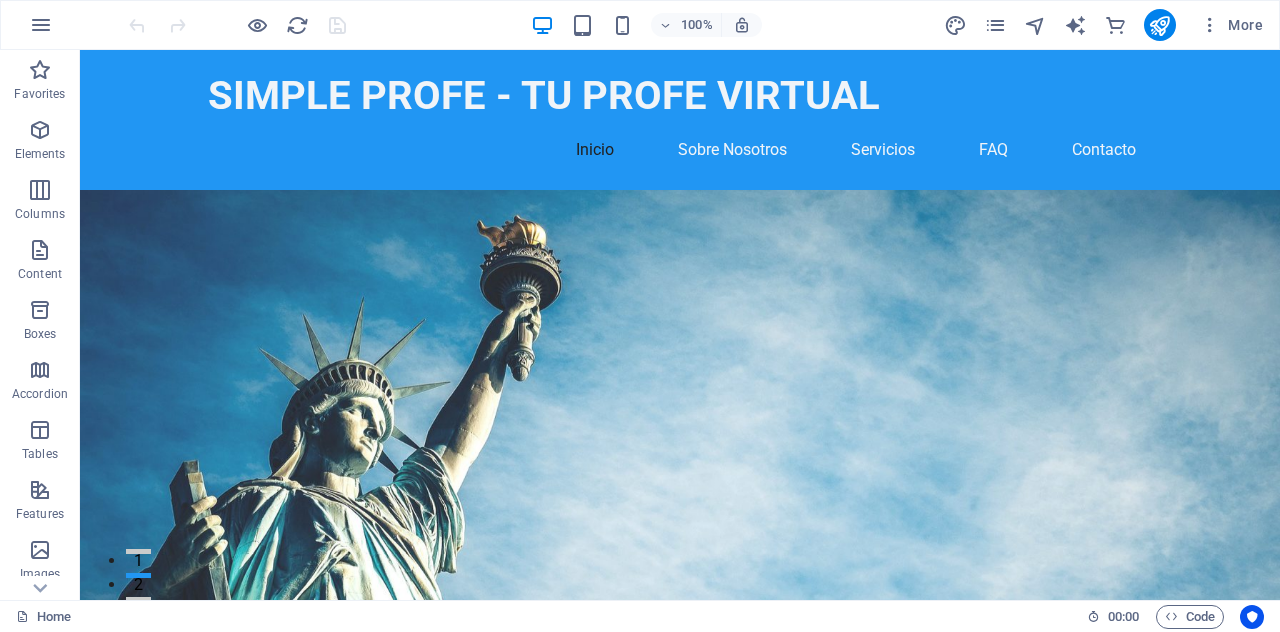 drag, startPoint x: 1274, startPoint y: 89, endPoint x: 1359, endPoint y: 85, distance: 85.09406 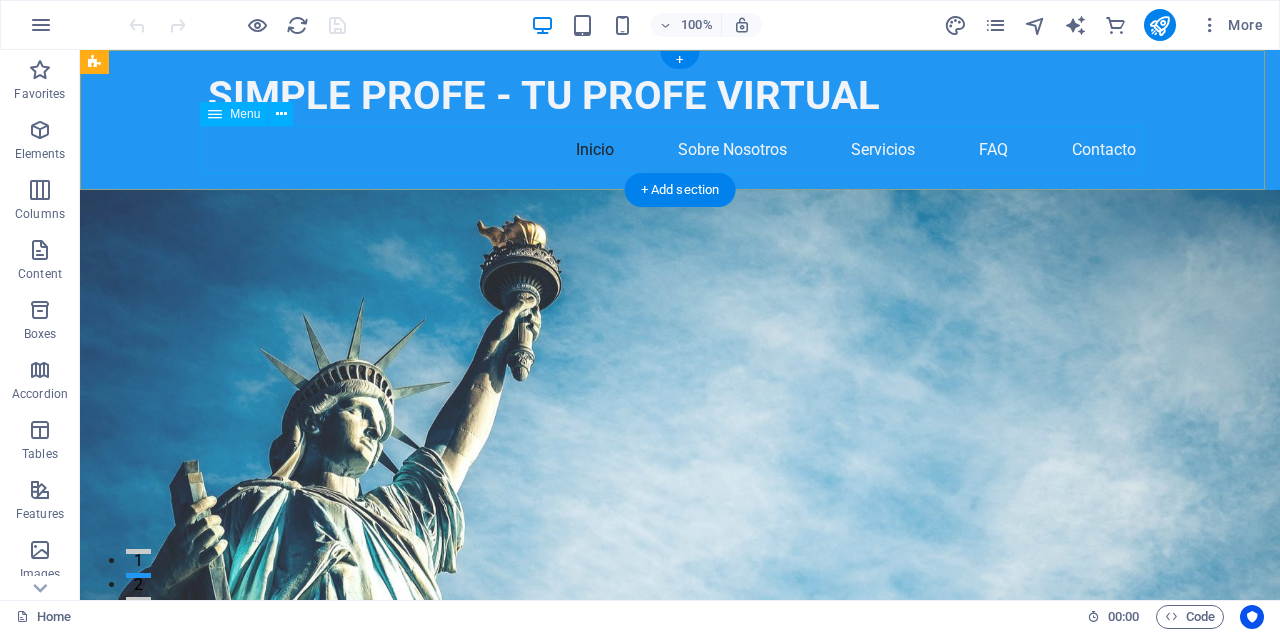 click on "Inicio Sobre Nosotros Servicios FAQ Contacto" at bounding box center [680, 150] 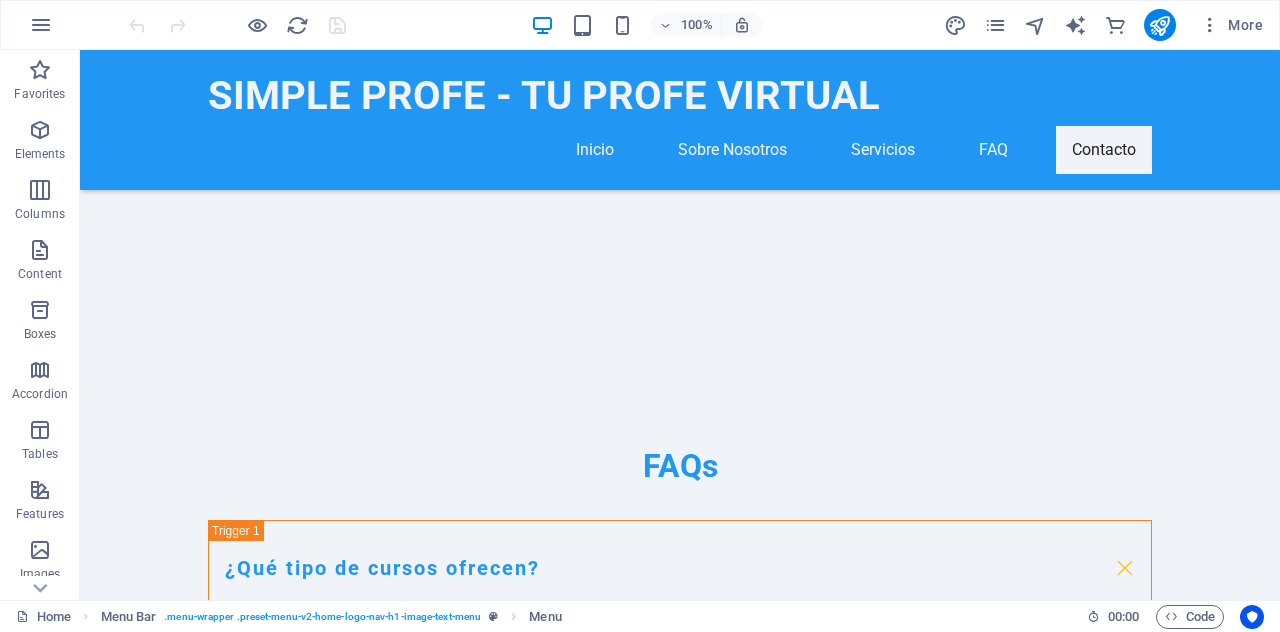 scroll, scrollTop: 4056, scrollLeft: 0, axis: vertical 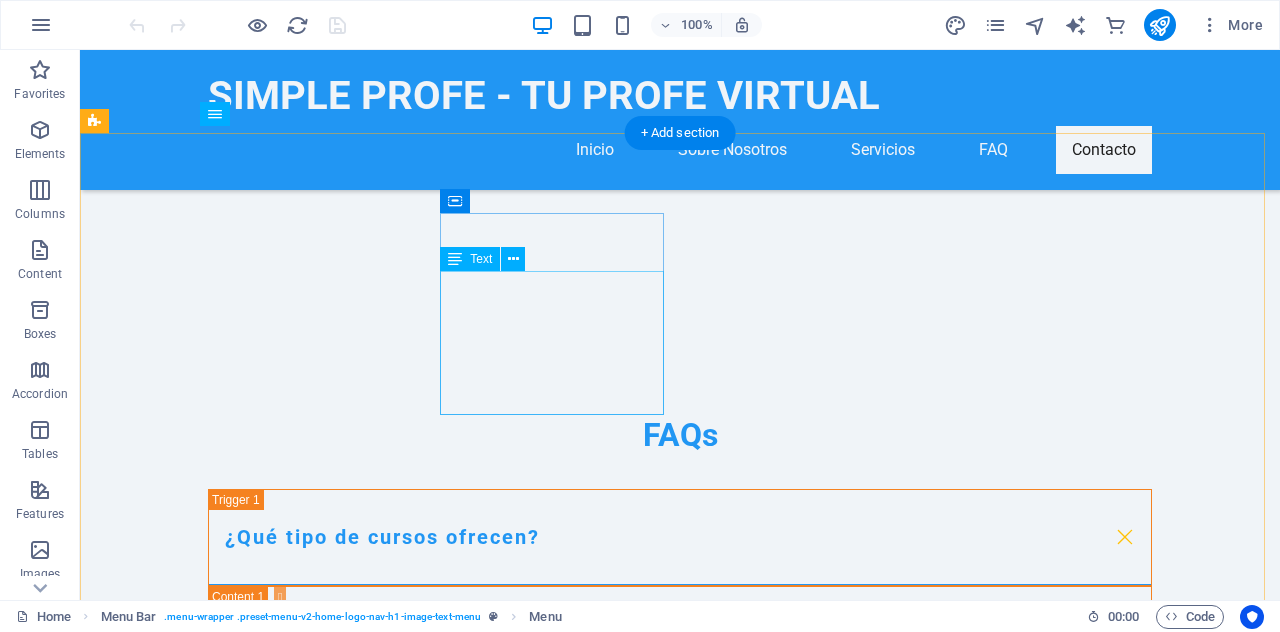 click on "[ADDRESS]" at bounding box center [135, 2653] 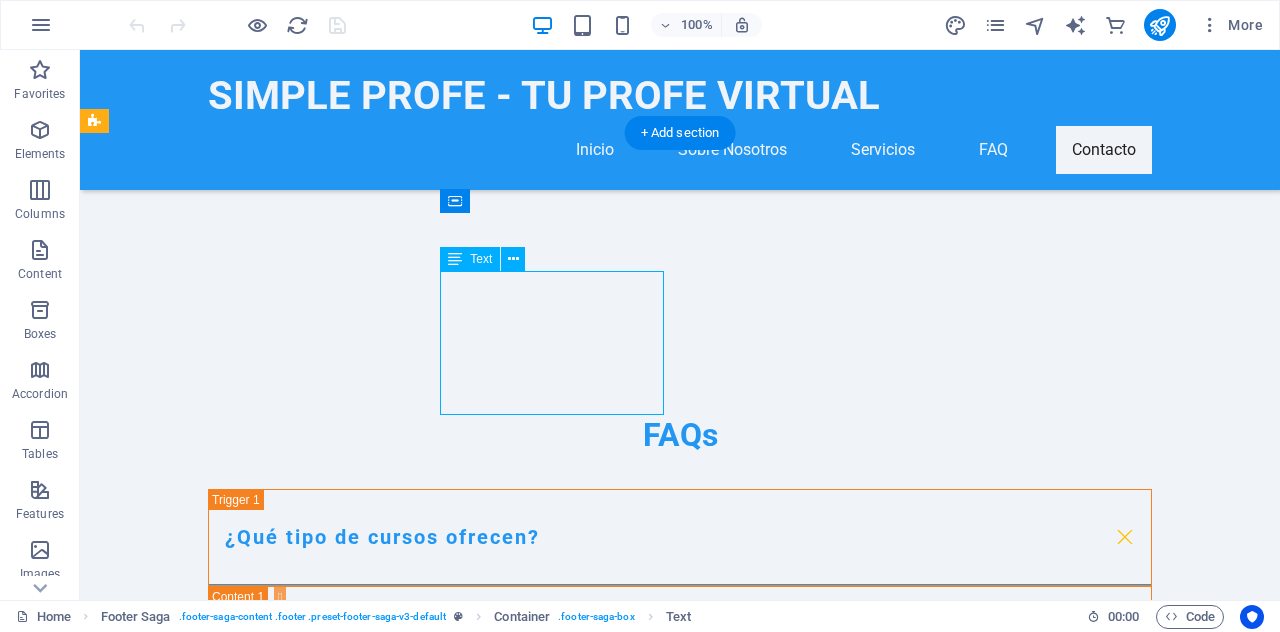 click on "[ADDRESS]" at bounding box center (135, 2653) 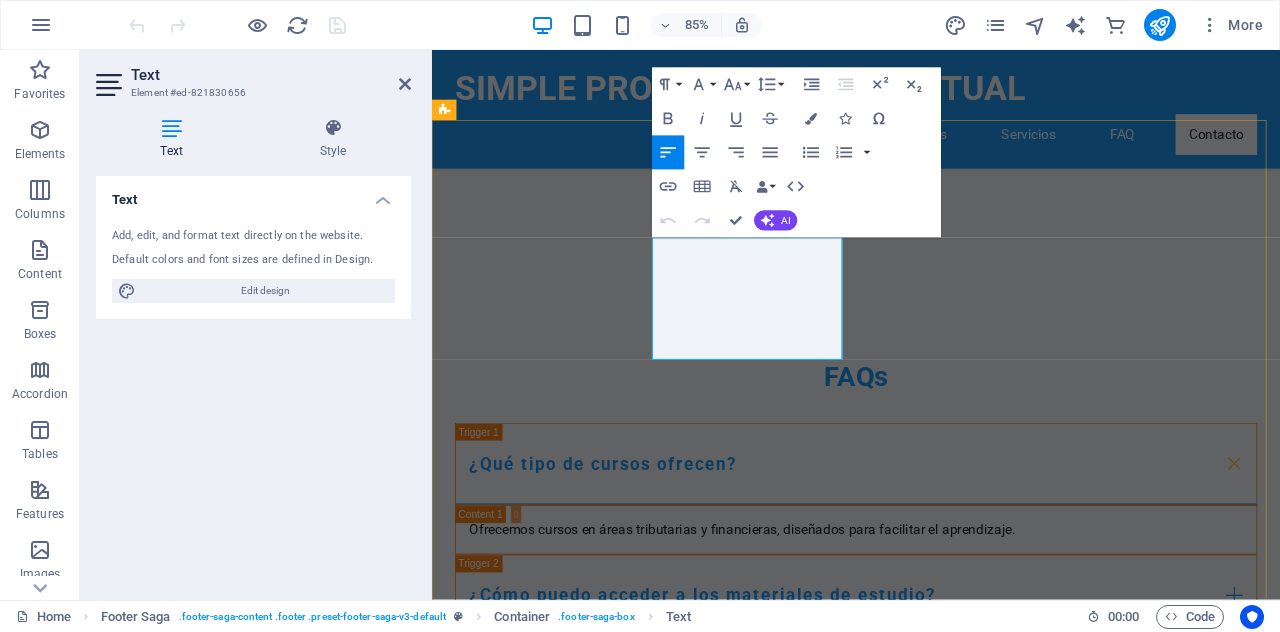 click on "Mobile:" at bounding box center (560, 2726) 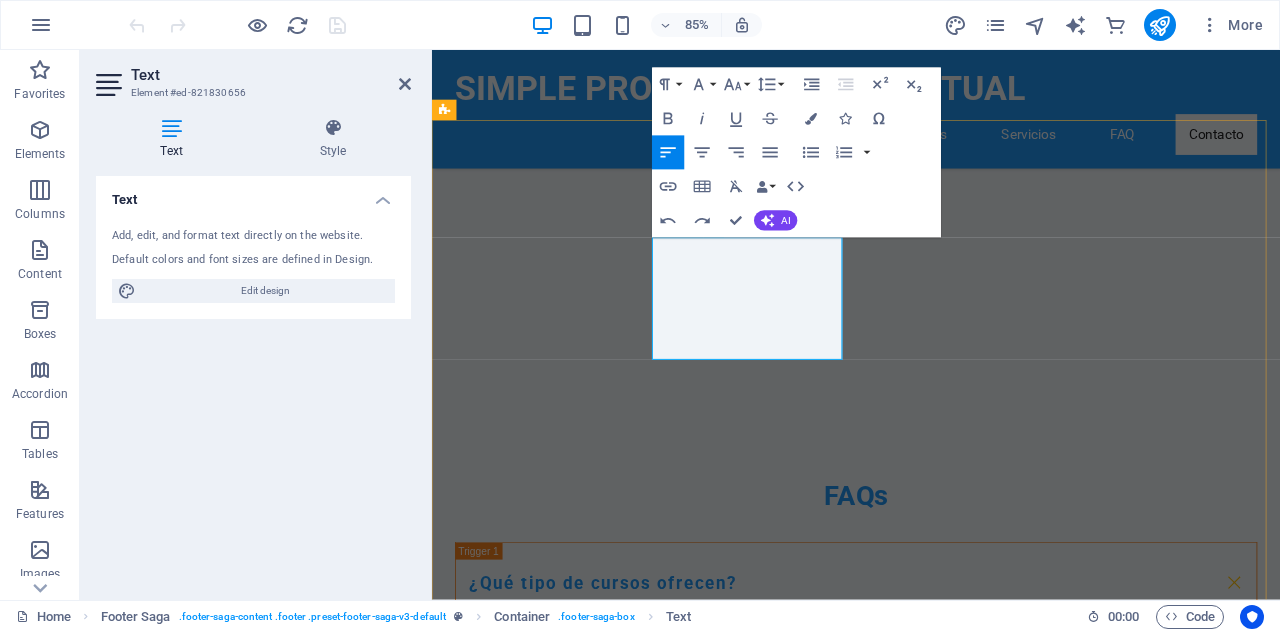 click on "[POSTAL_CODE]   [CITY]" at bounding box center [560, 2818] 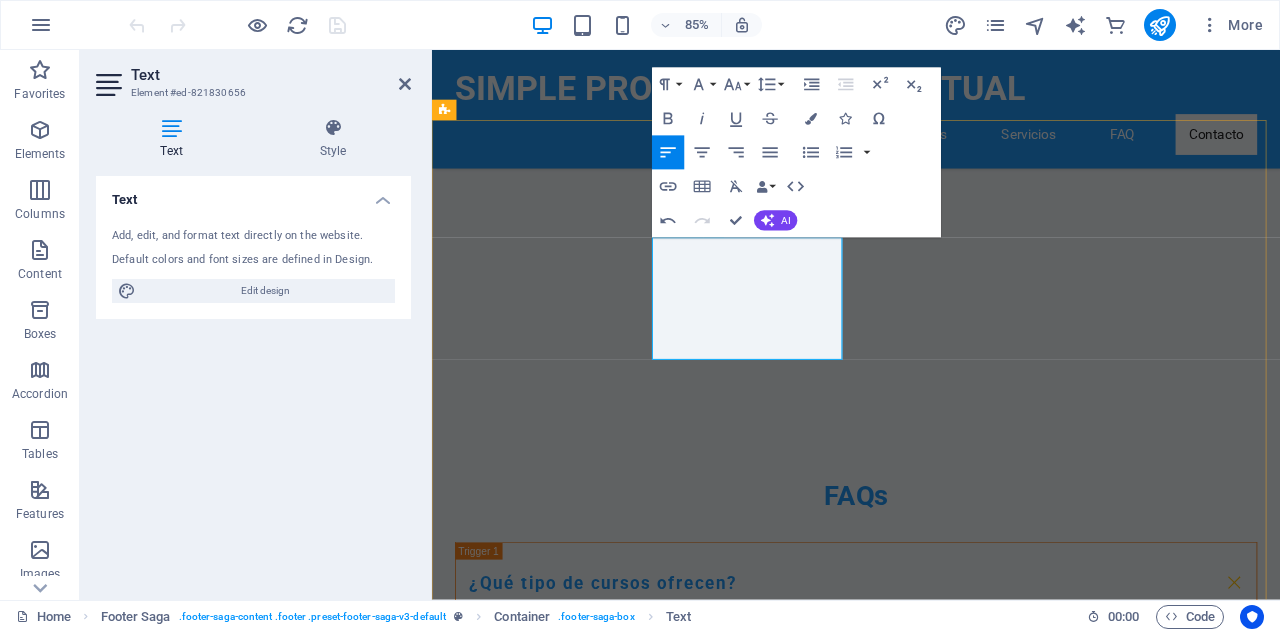 click on "[ADDRESS]" at bounding box center (487, 2793) 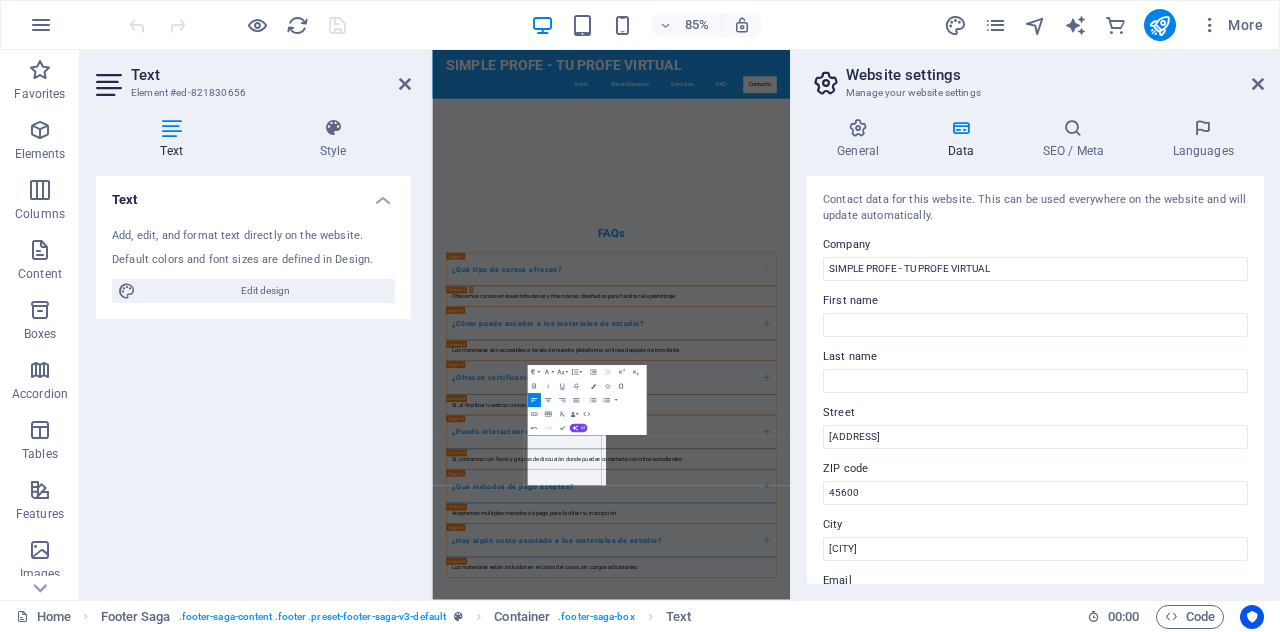scroll, scrollTop: 3176, scrollLeft: 0, axis: vertical 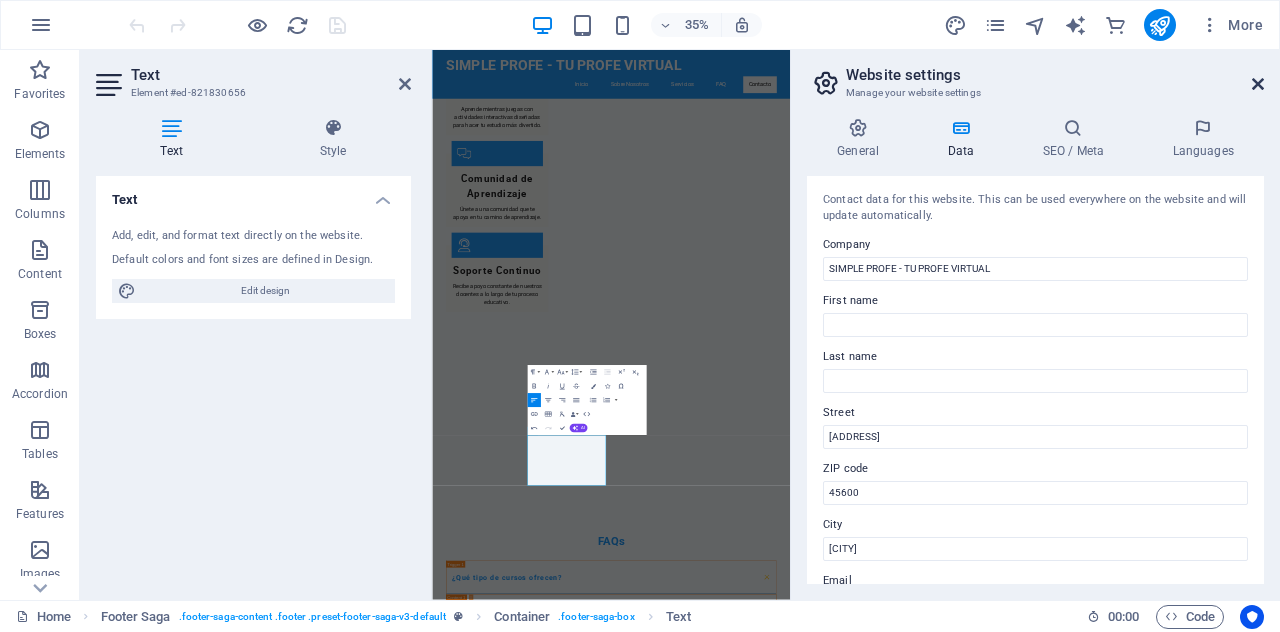 click at bounding box center [1258, 84] 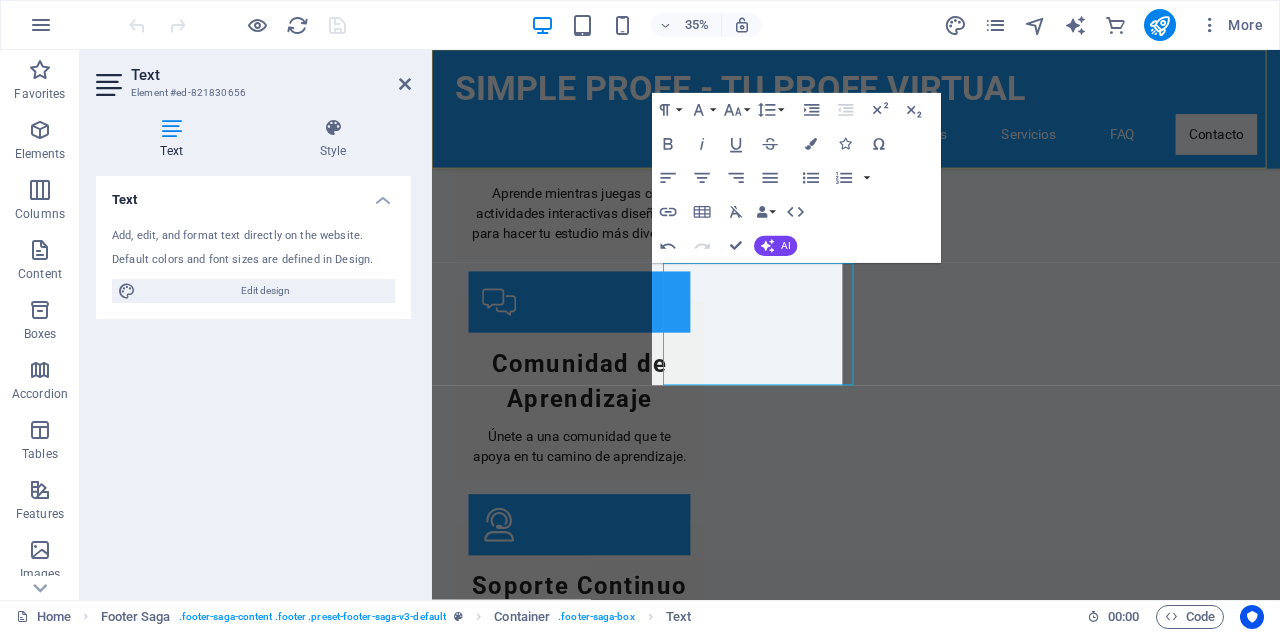 scroll, scrollTop: 4026, scrollLeft: 0, axis: vertical 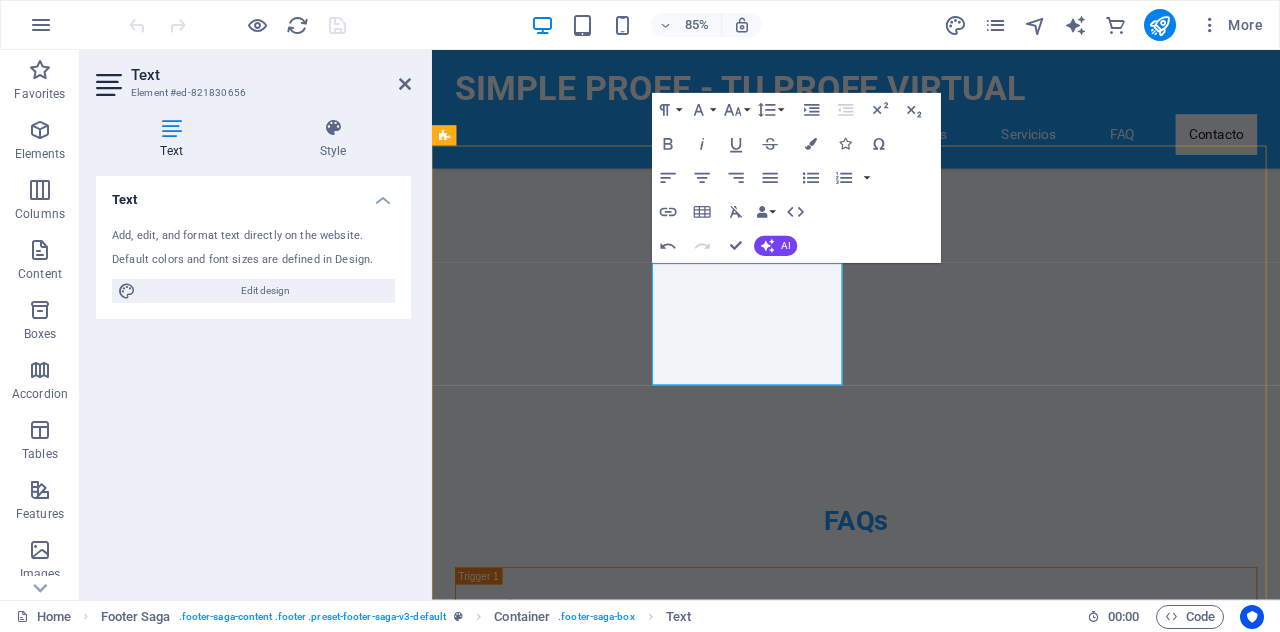 click on "[CITY]" at bounding box center [518, 2847] 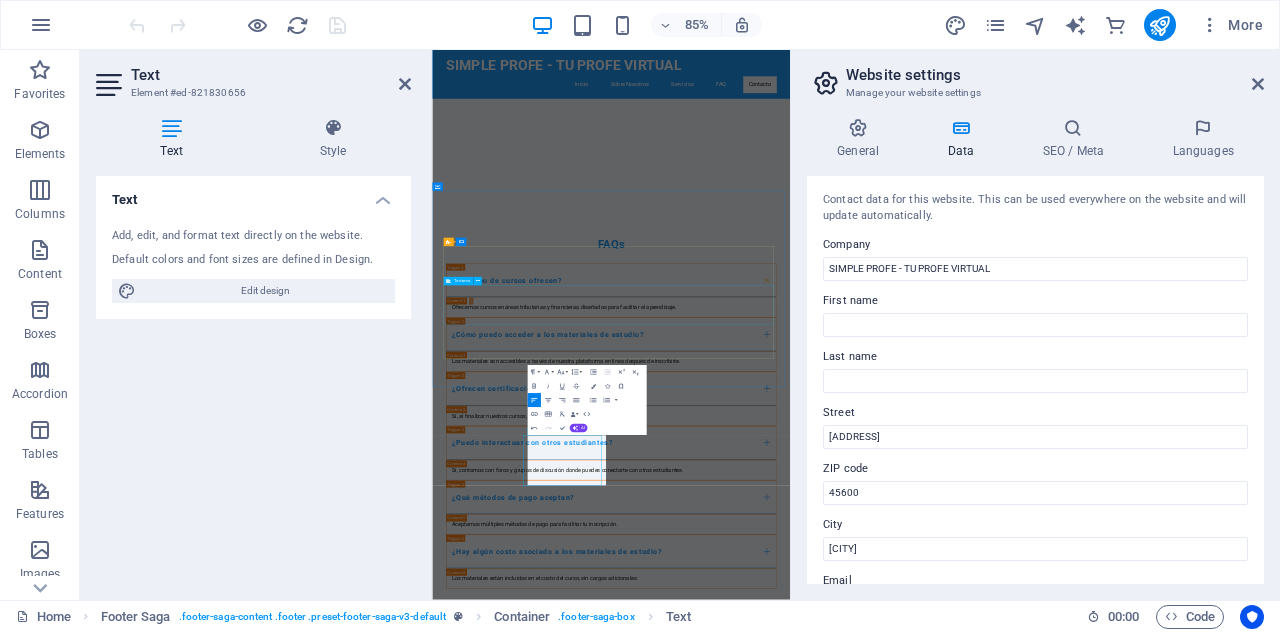 scroll, scrollTop: 3176, scrollLeft: 0, axis: vertical 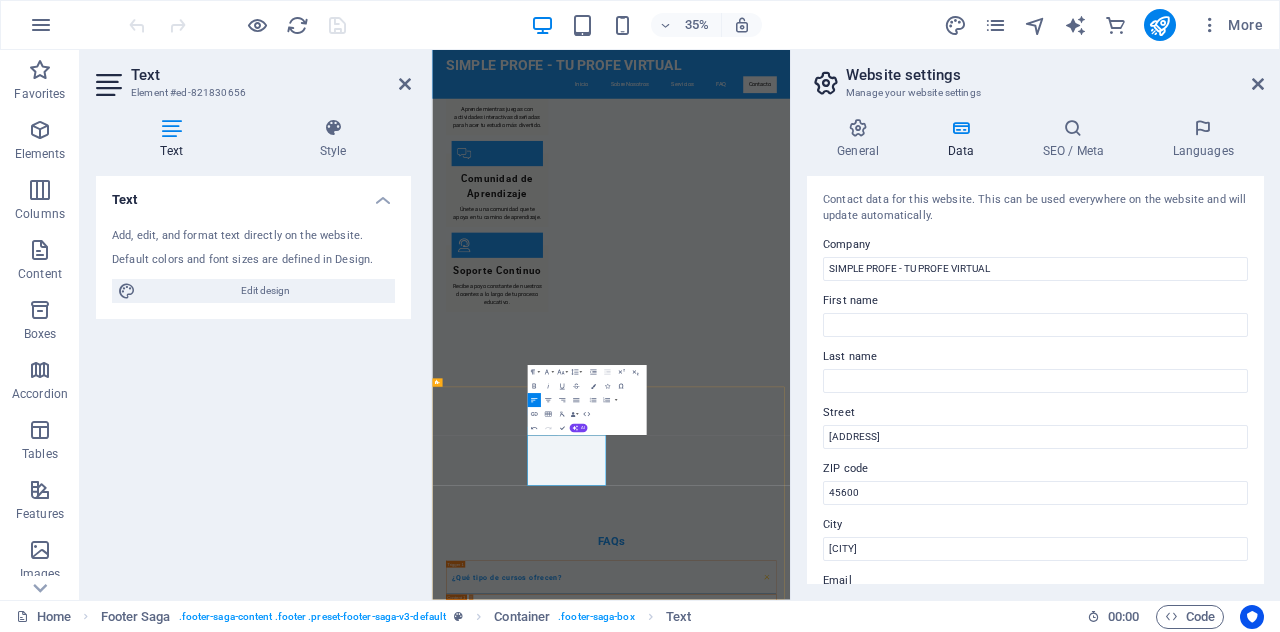click on "[PHONE]" at bounding box center (527, 3721) 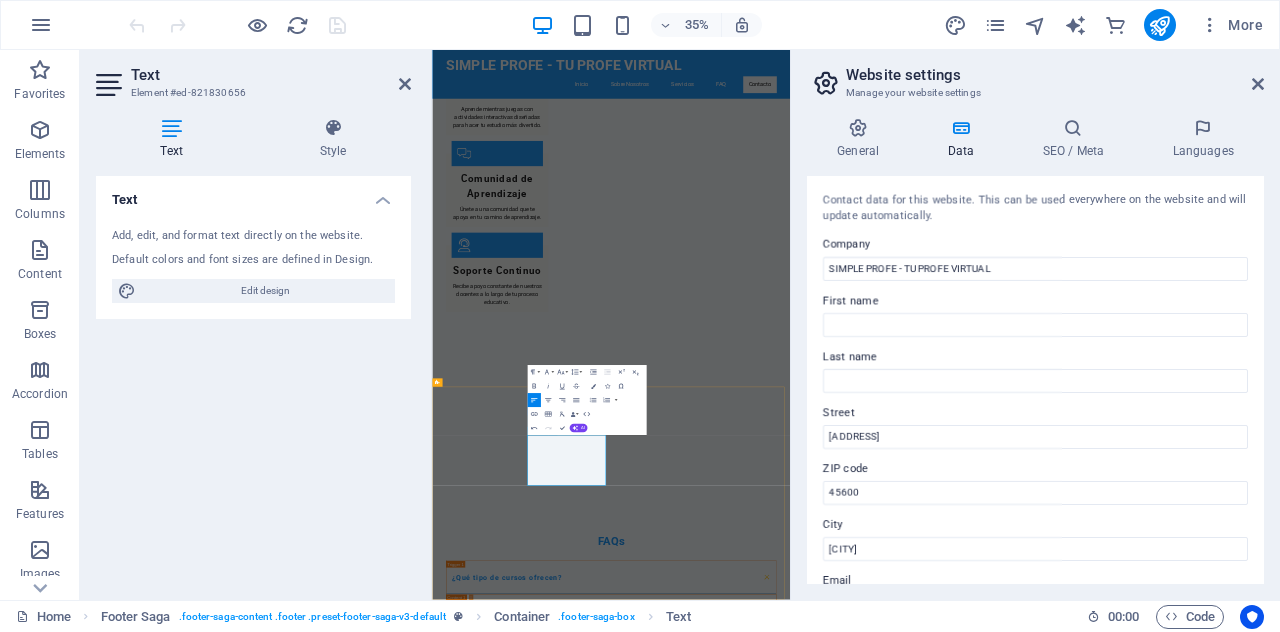 click on "[PHONE]" at bounding box center (527, 3721) 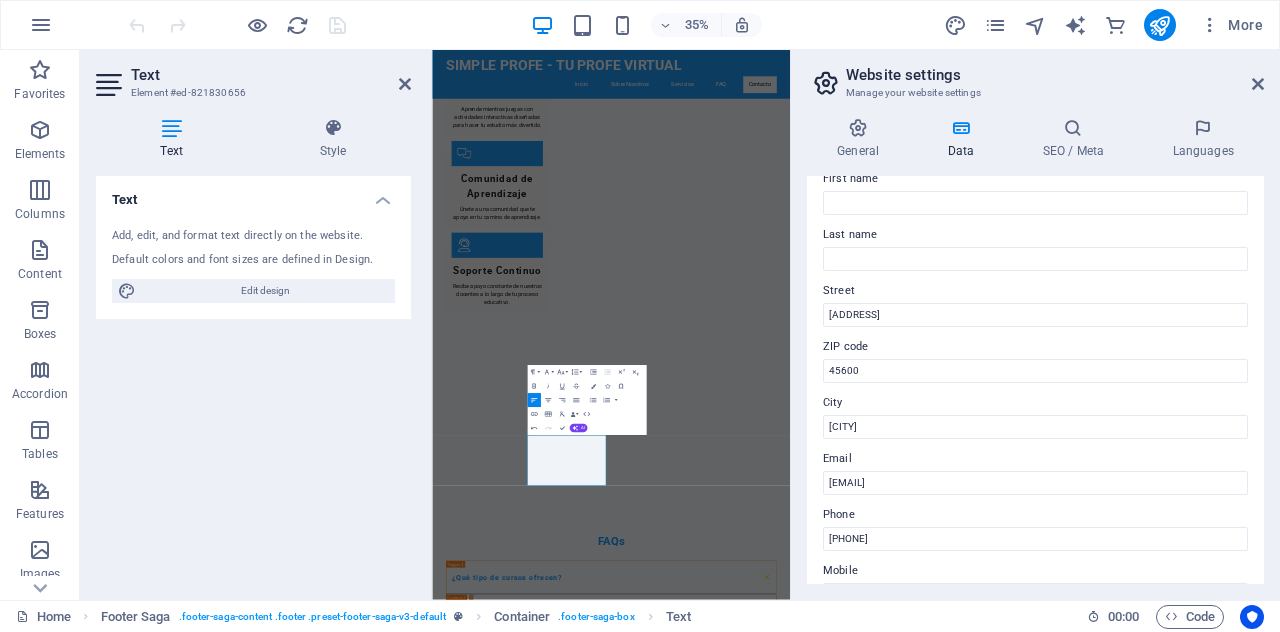 scroll, scrollTop: 128, scrollLeft: 0, axis: vertical 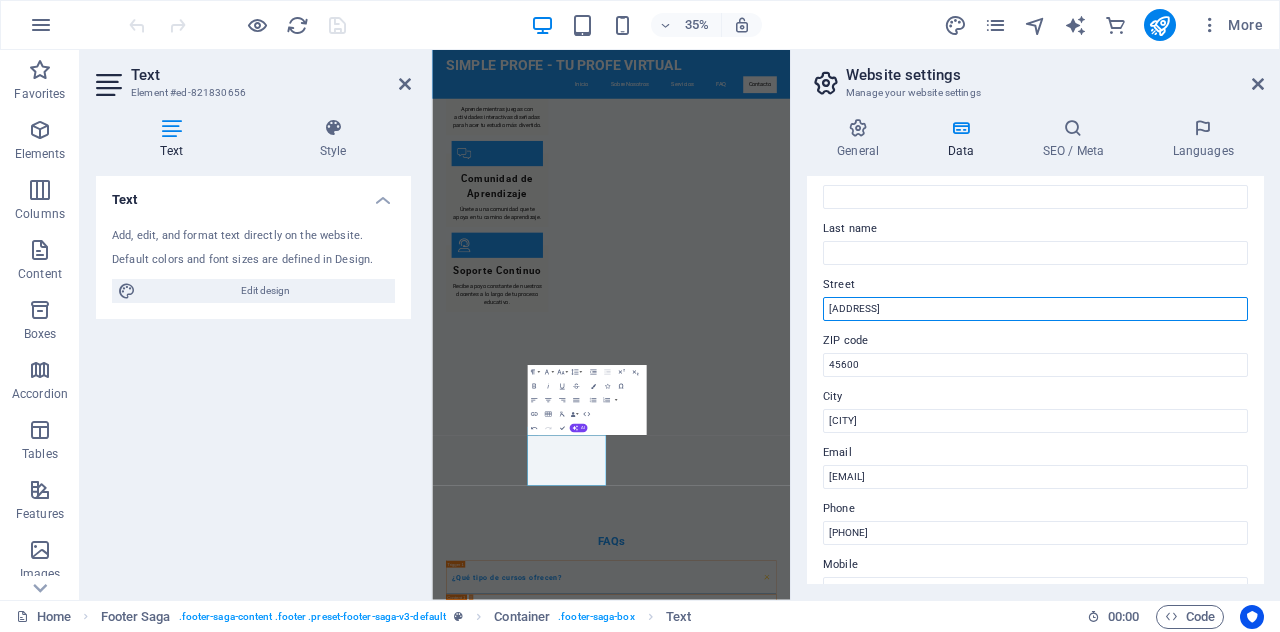 drag, startPoint x: 969, startPoint y: 310, endPoint x: 820, endPoint y: 305, distance: 149.08386 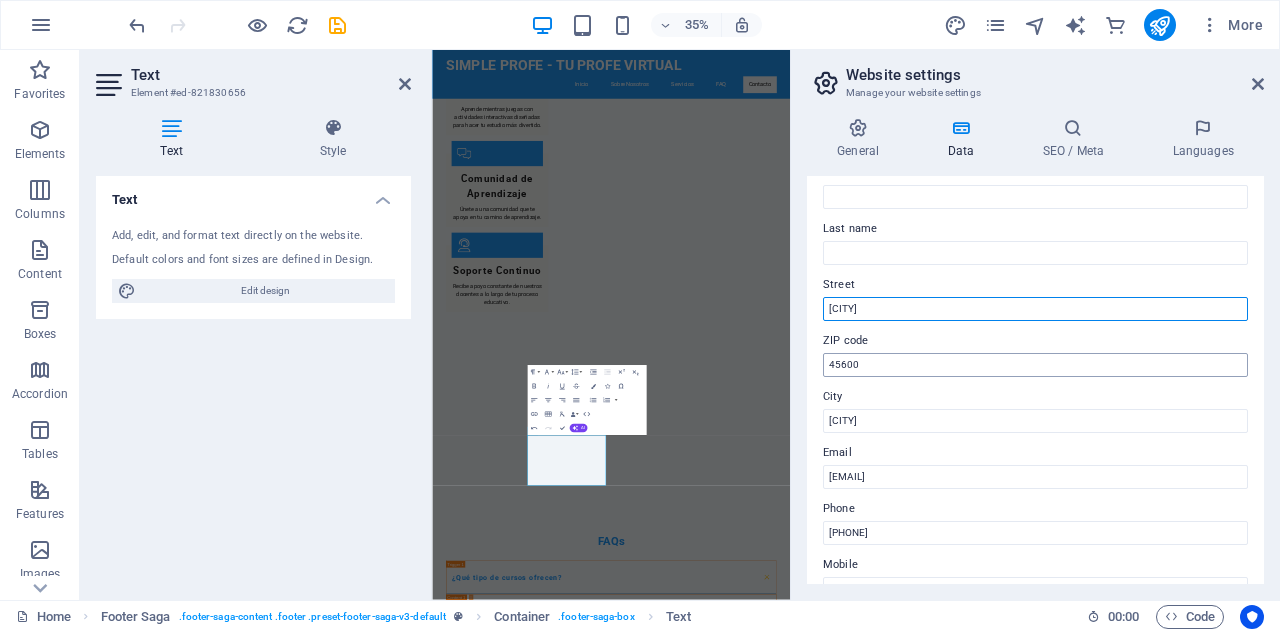 type on "[CITY]" 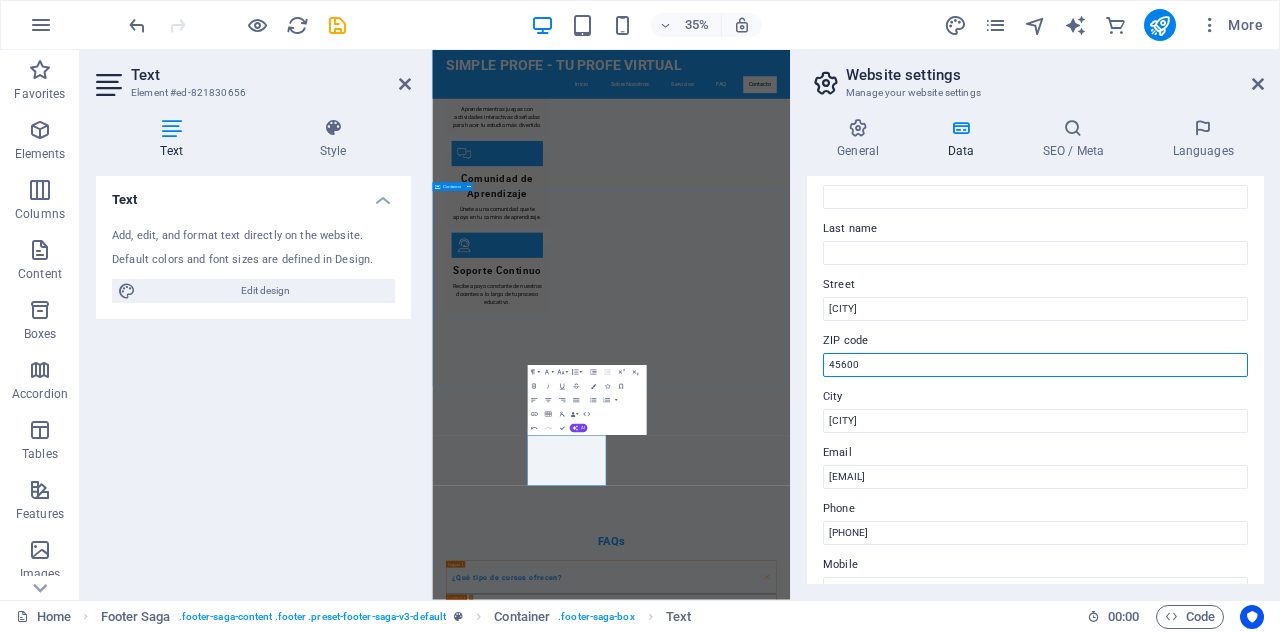 drag, startPoint x: 1301, startPoint y: 413, endPoint x: 1372, endPoint y: 953, distance: 544.6476 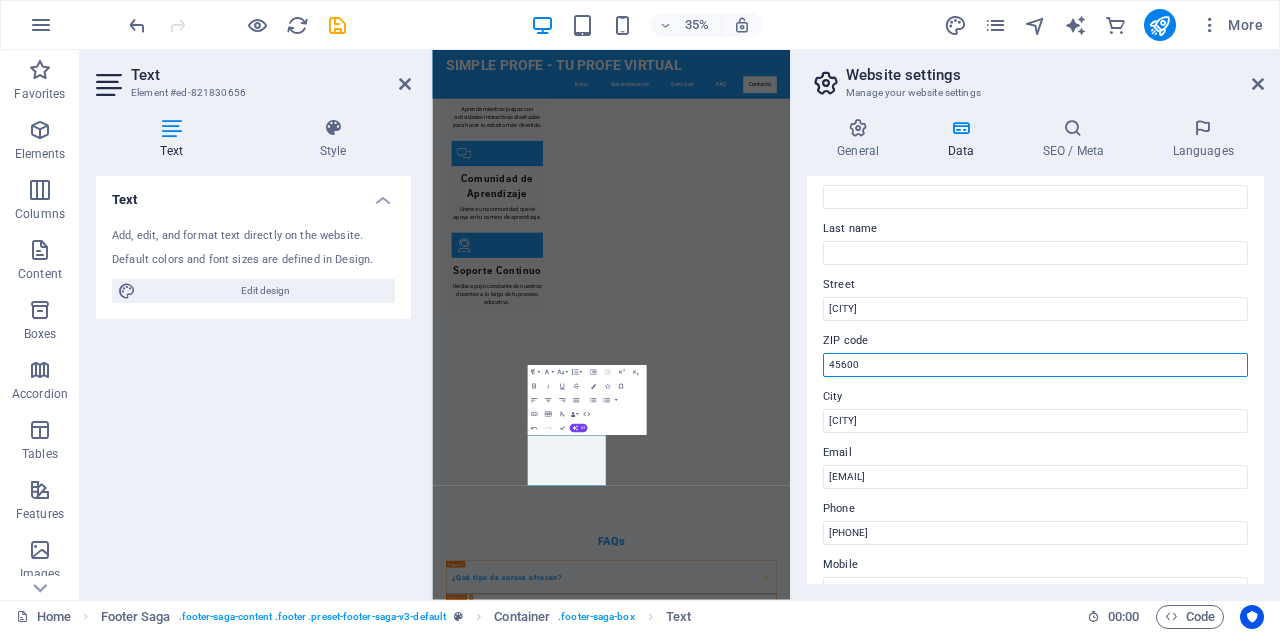 drag, startPoint x: 866, startPoint y: 364, endPoint x: 814, endPoint y: 361, distance: 52.086468 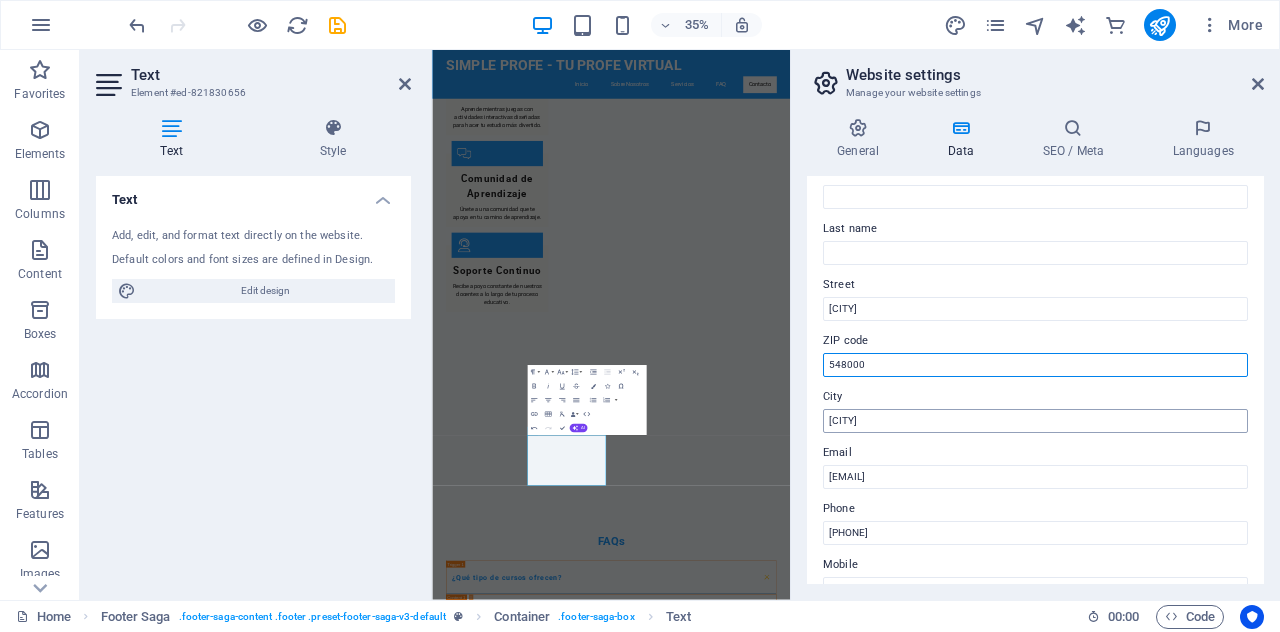 type on "548000" 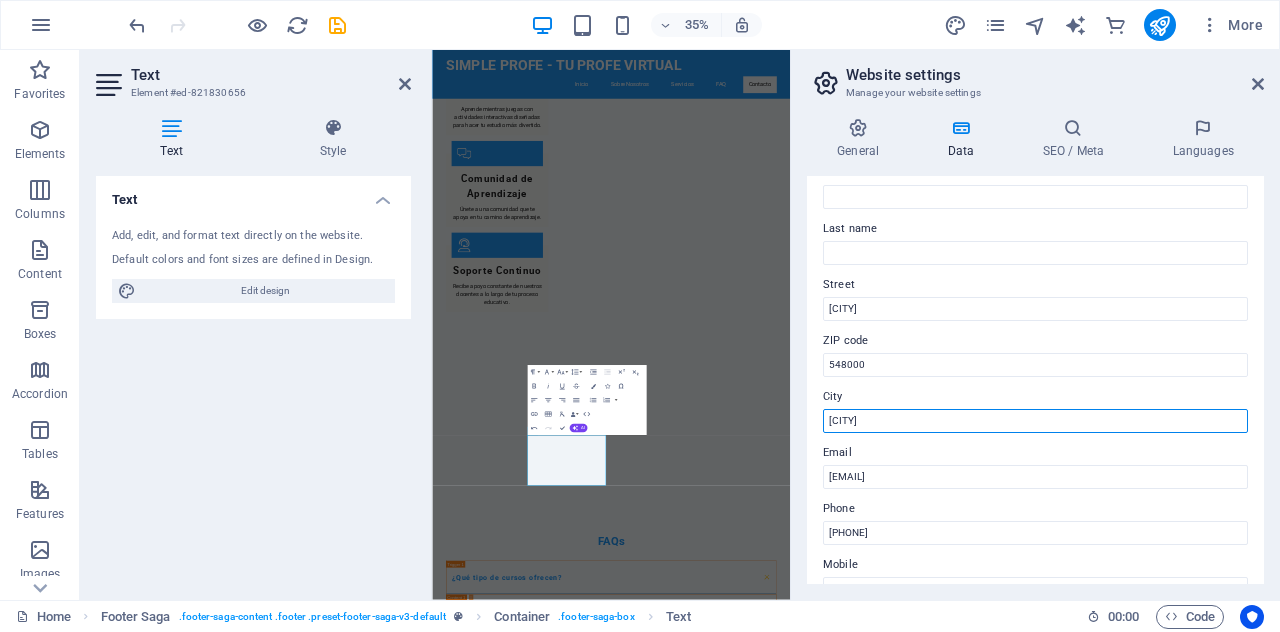 click on "[CITY]" at bounding box center (1035, 421) 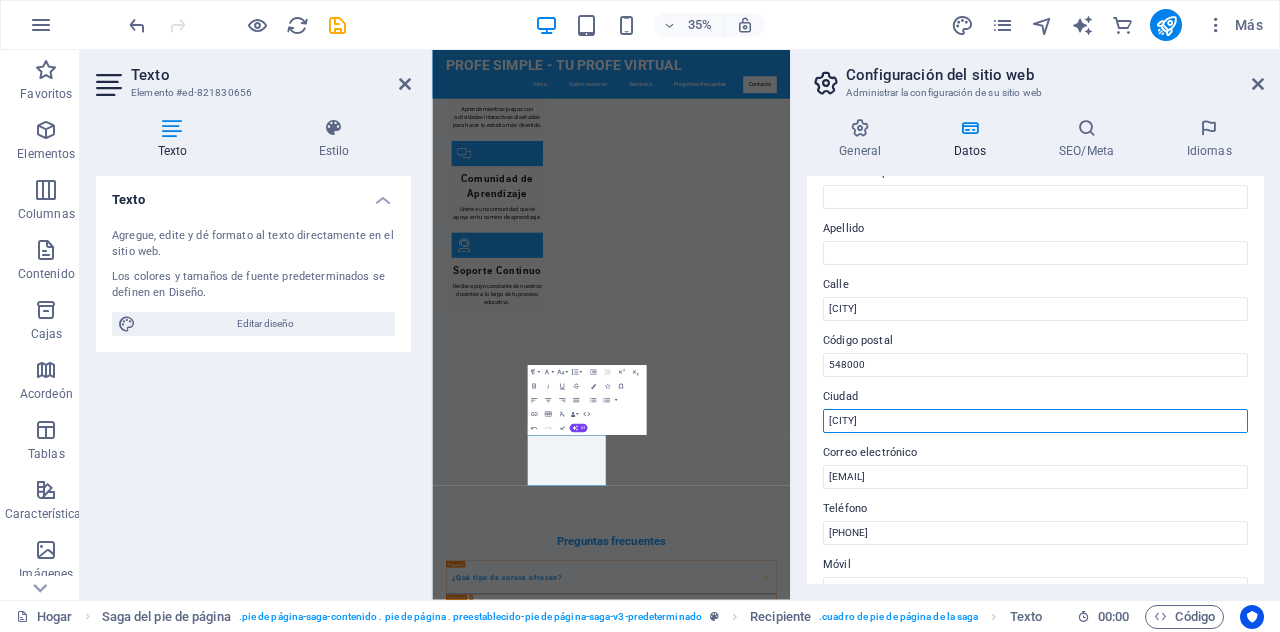 drag, startPoint x: 902, startPoint y: 421, endPoint x: 820, endPoint y: 419, distance: 82.02438 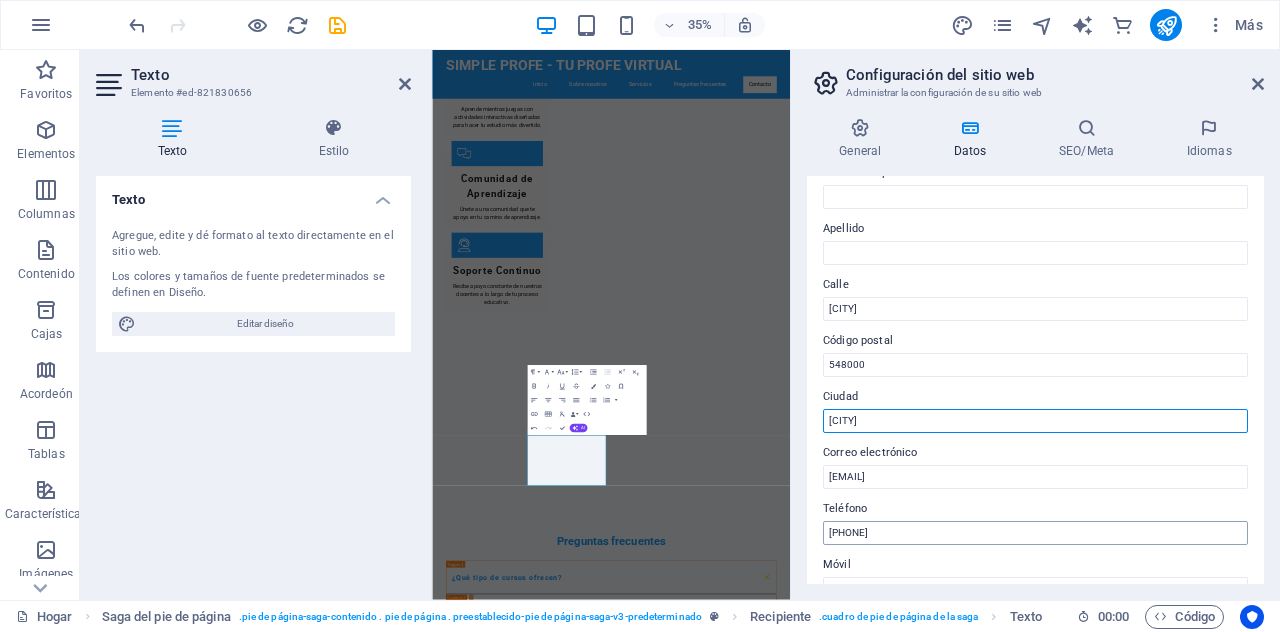 type on "[CITY]" 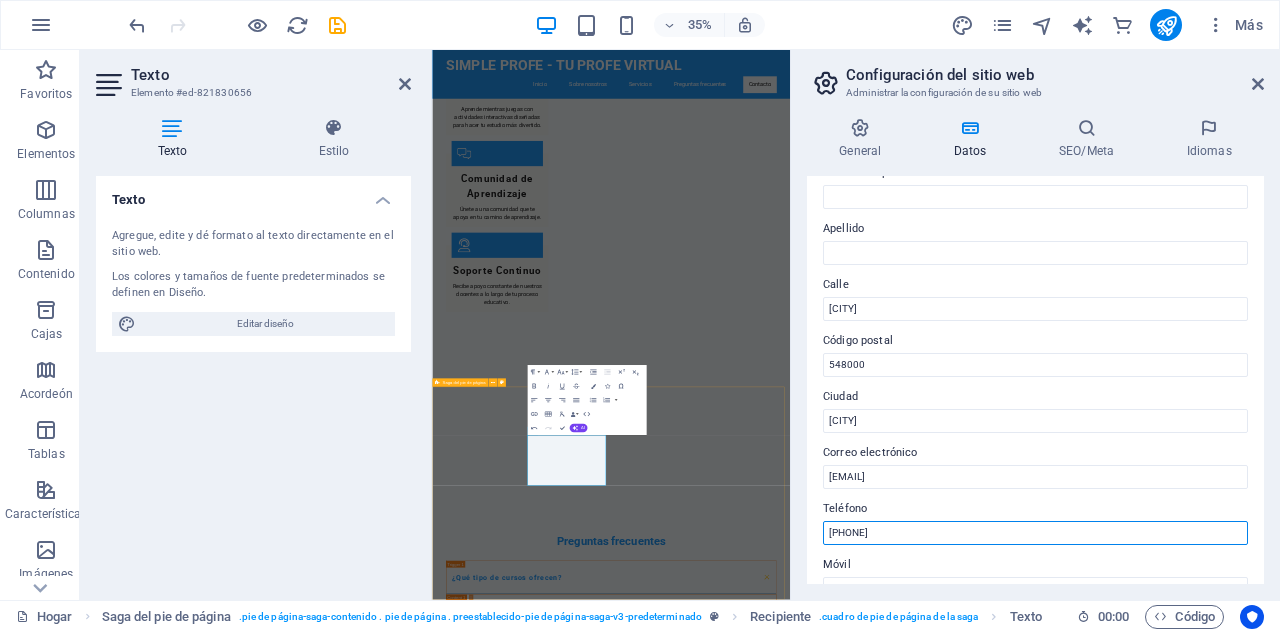 drag, startPoint x: 1330, startPoint y: 575, endPoint x: 1325, endPoint y: 1393, distance: 818.01526 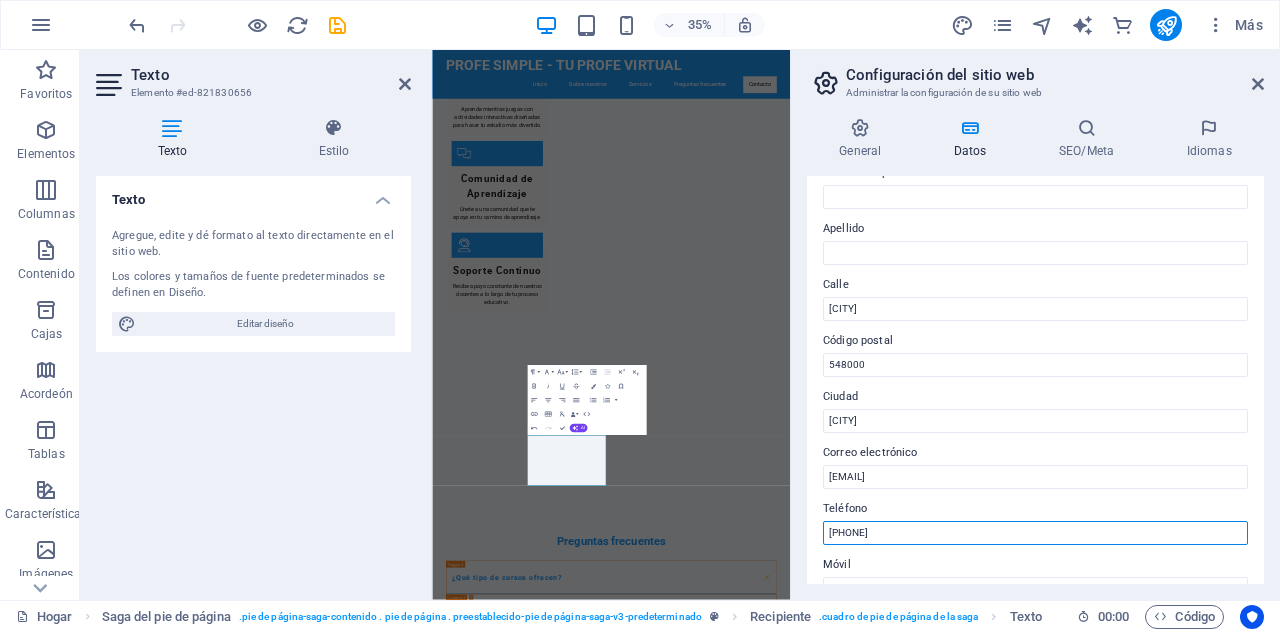 drag, startPoint x: 898, startPoint y: 533, endPoint x: 827, endPoint y: 527, distance: 71.25307 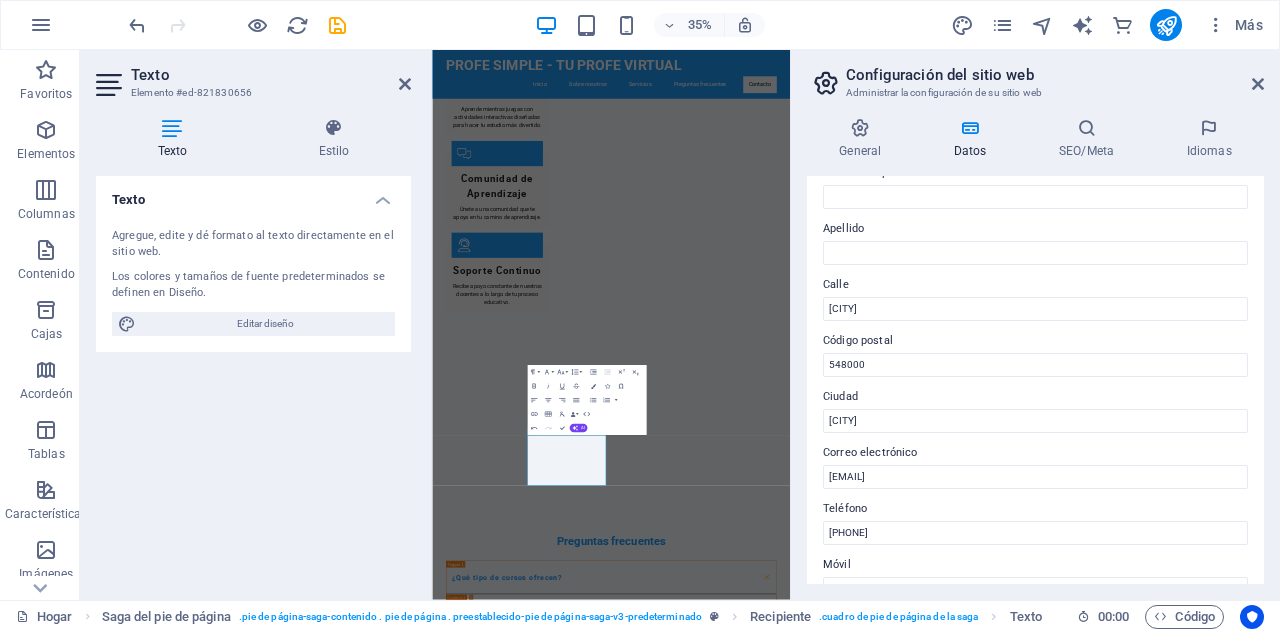 drag, startPoint x: 1264, startPoint y: 315, endPoint x: 1255, endPoint y: 353, distance: 39.051247 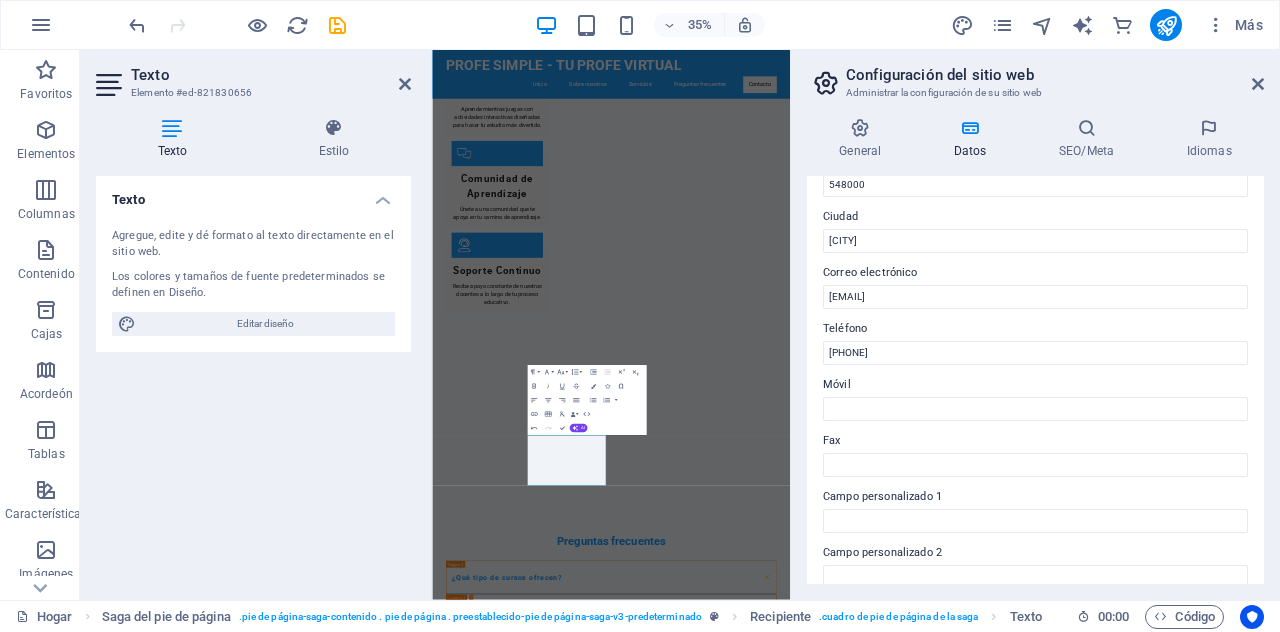 scroll, scrollTop: 304, scrollLeft: 0, axis: vertical 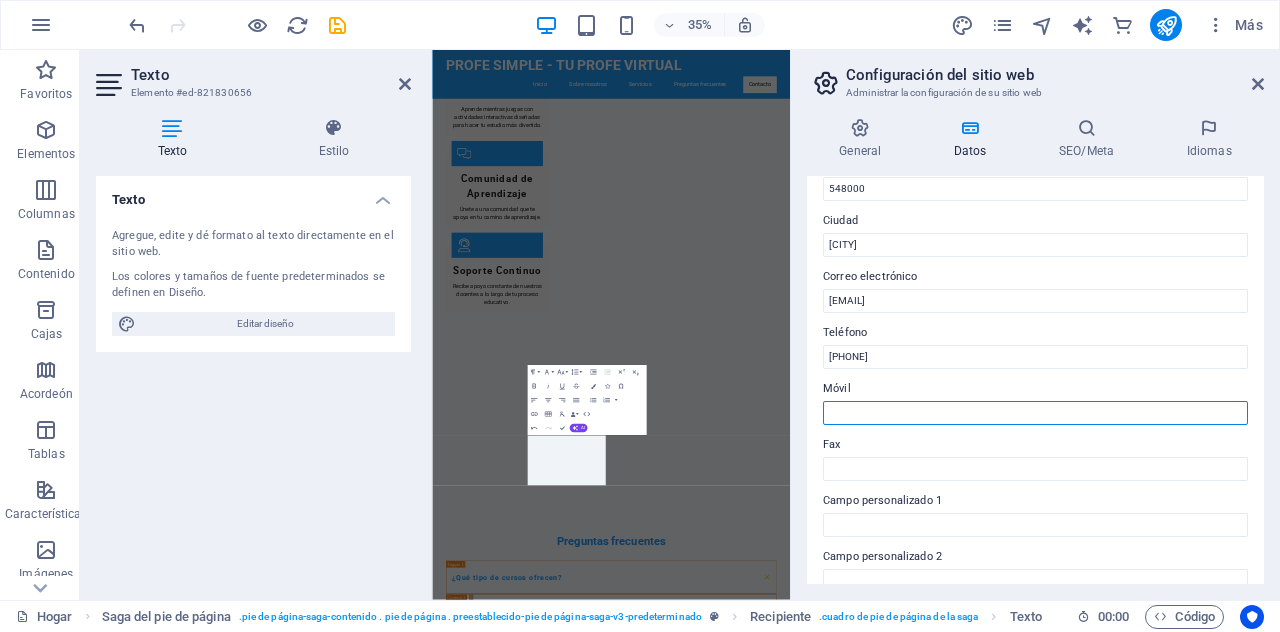click on "Móvil" at bounding box center [1035, 413] 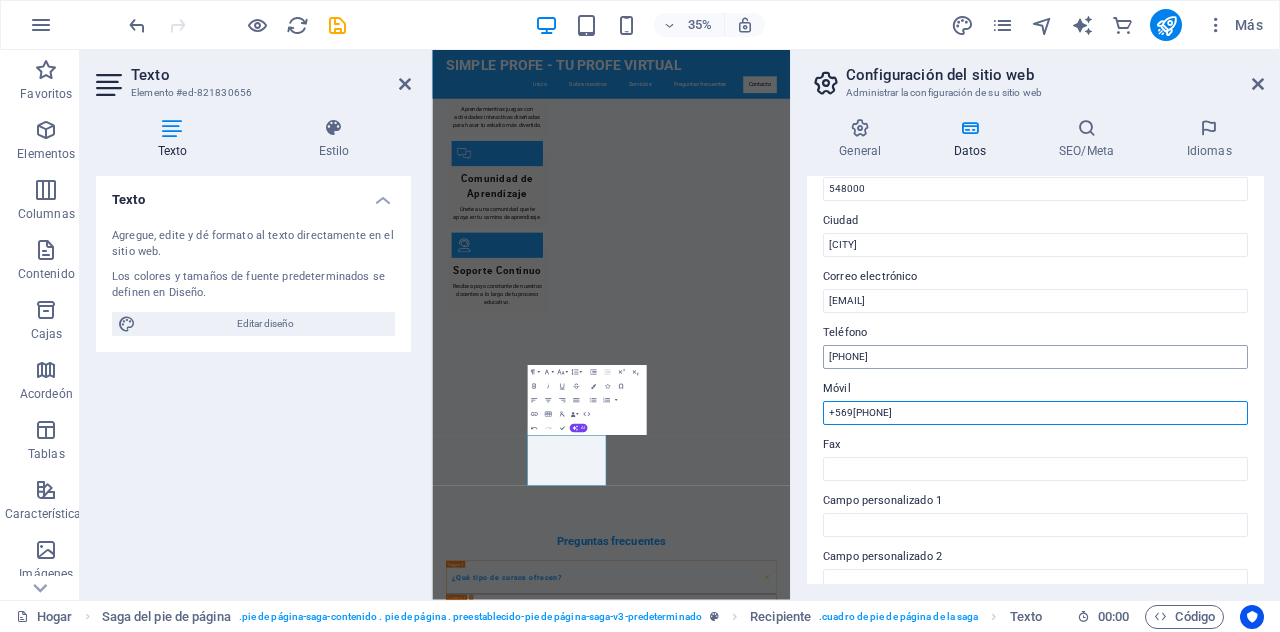 type on "+569[PHONE]" 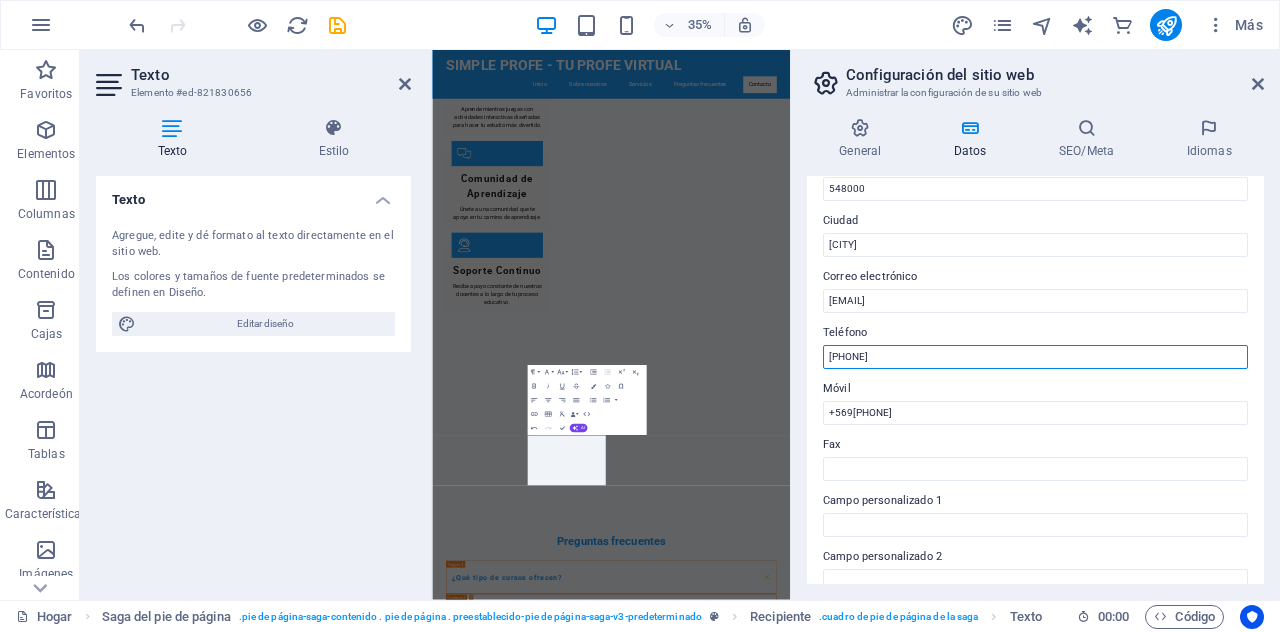 drag, startPoint x: 899, startPoint y: 353, endPoint x: 796, endPoint y: 359, distance: 103.17461 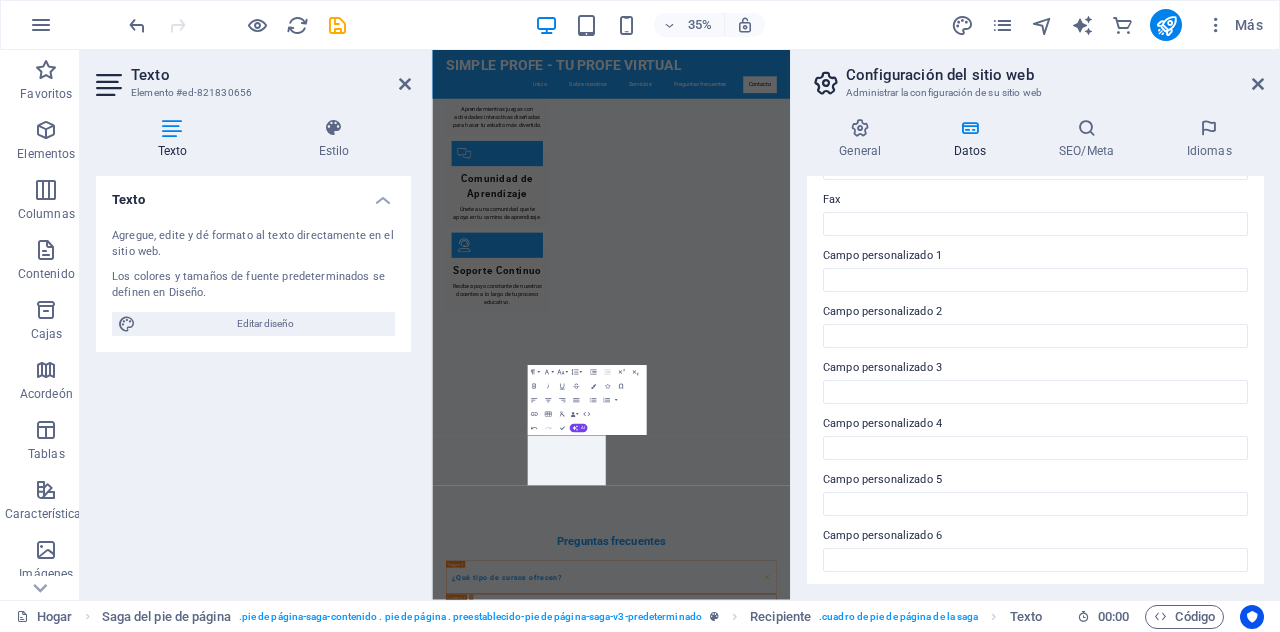 scroll, scrollTop: 552, scrollLeft: 0, axis: vertical 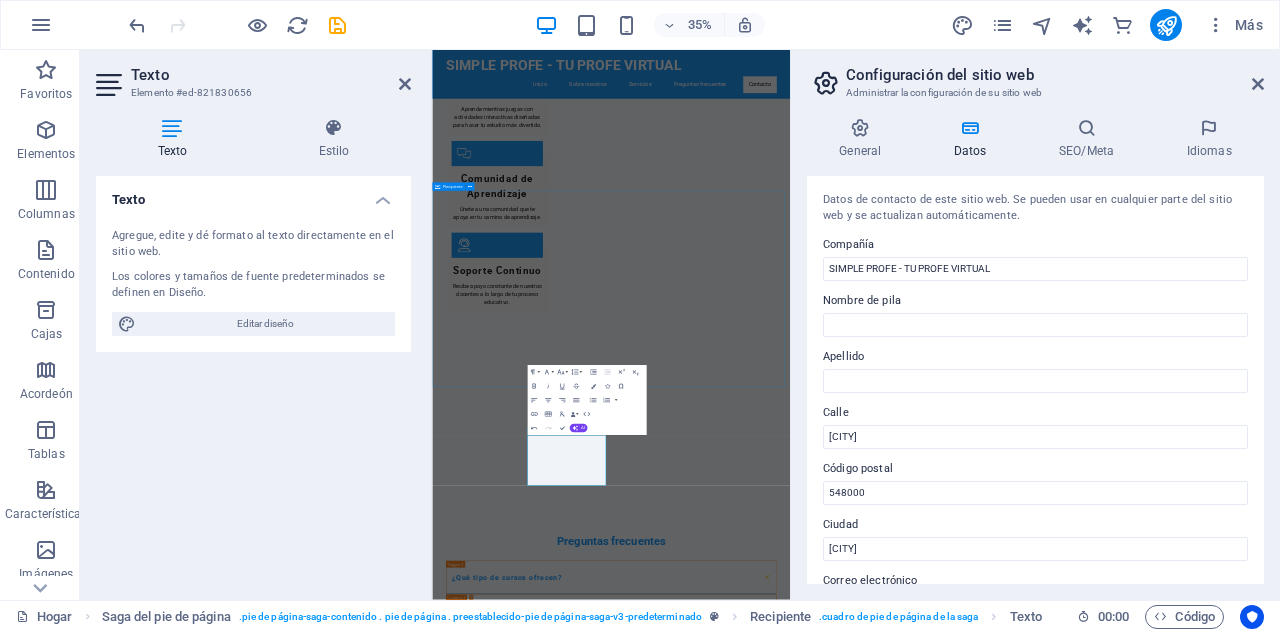 type on "+569[PHONE]" 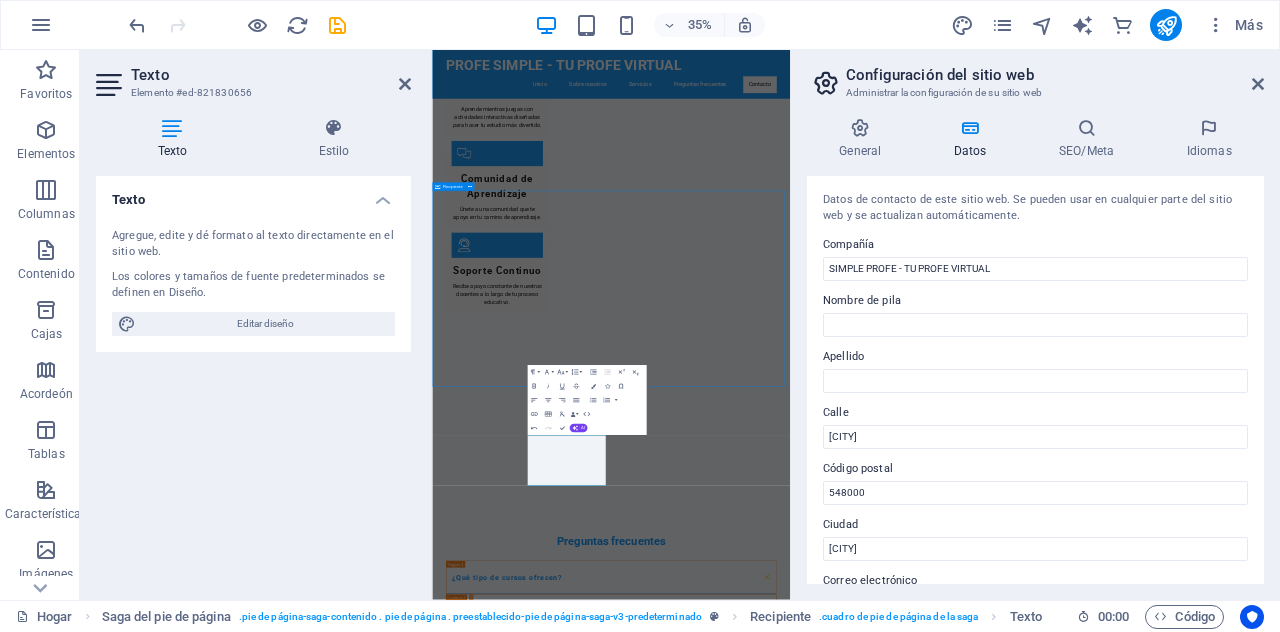 click on "Contáctanos   He leído y comprendido la política de privacidad. ¿Ilegible? Cargar nuevo Enviar Consulta" at bounding box center (943, 2805) 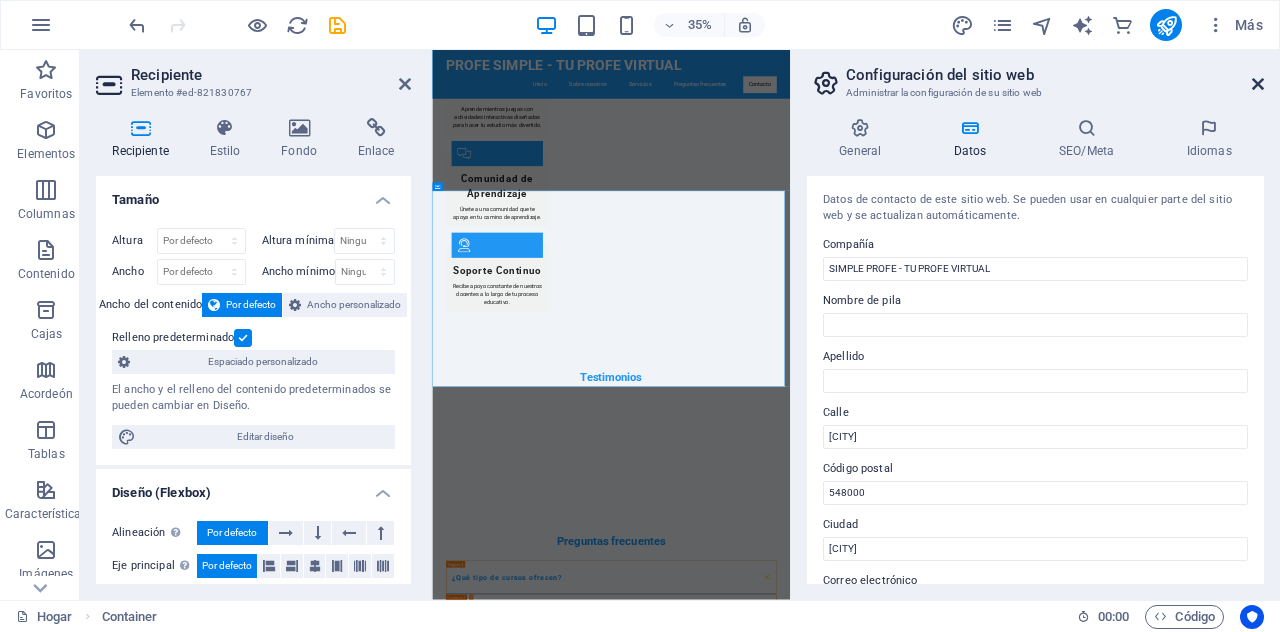click at bounding box center (1258, 84) 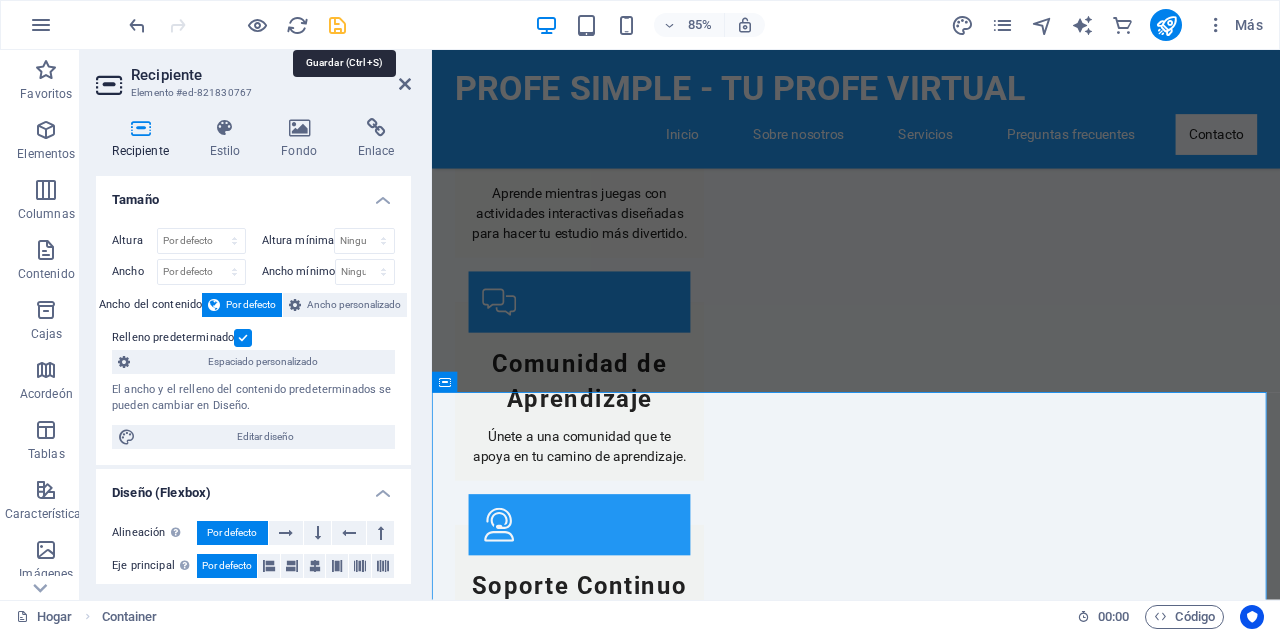 click at bounding box center [337, 25] 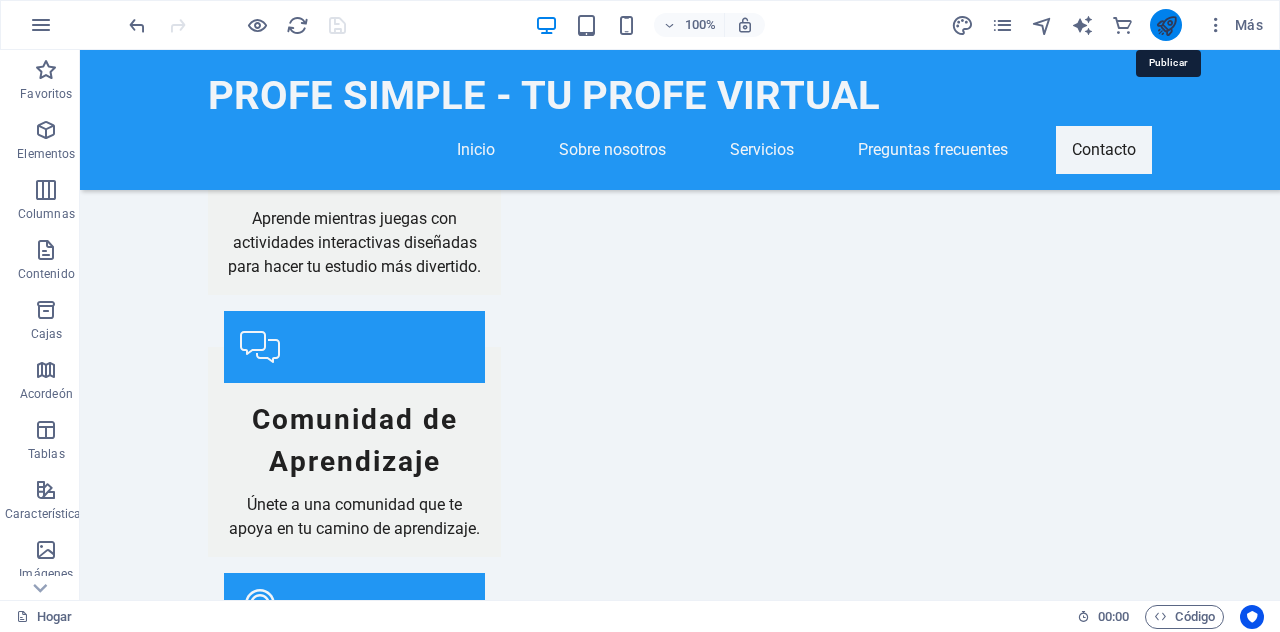 click at bounding box center (1166, 25) 